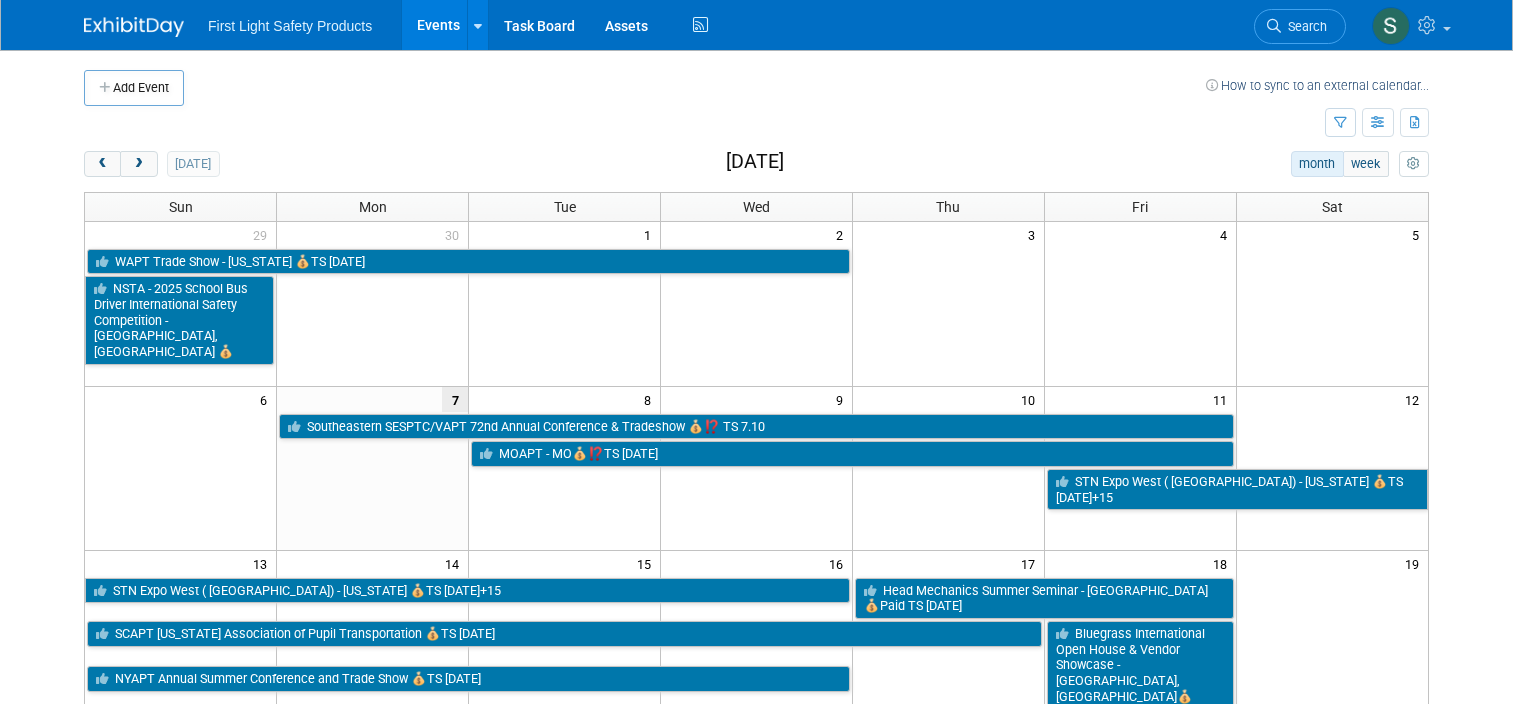 scroll, scrollTop: 64, scrollLeft: 0, axis: vertical 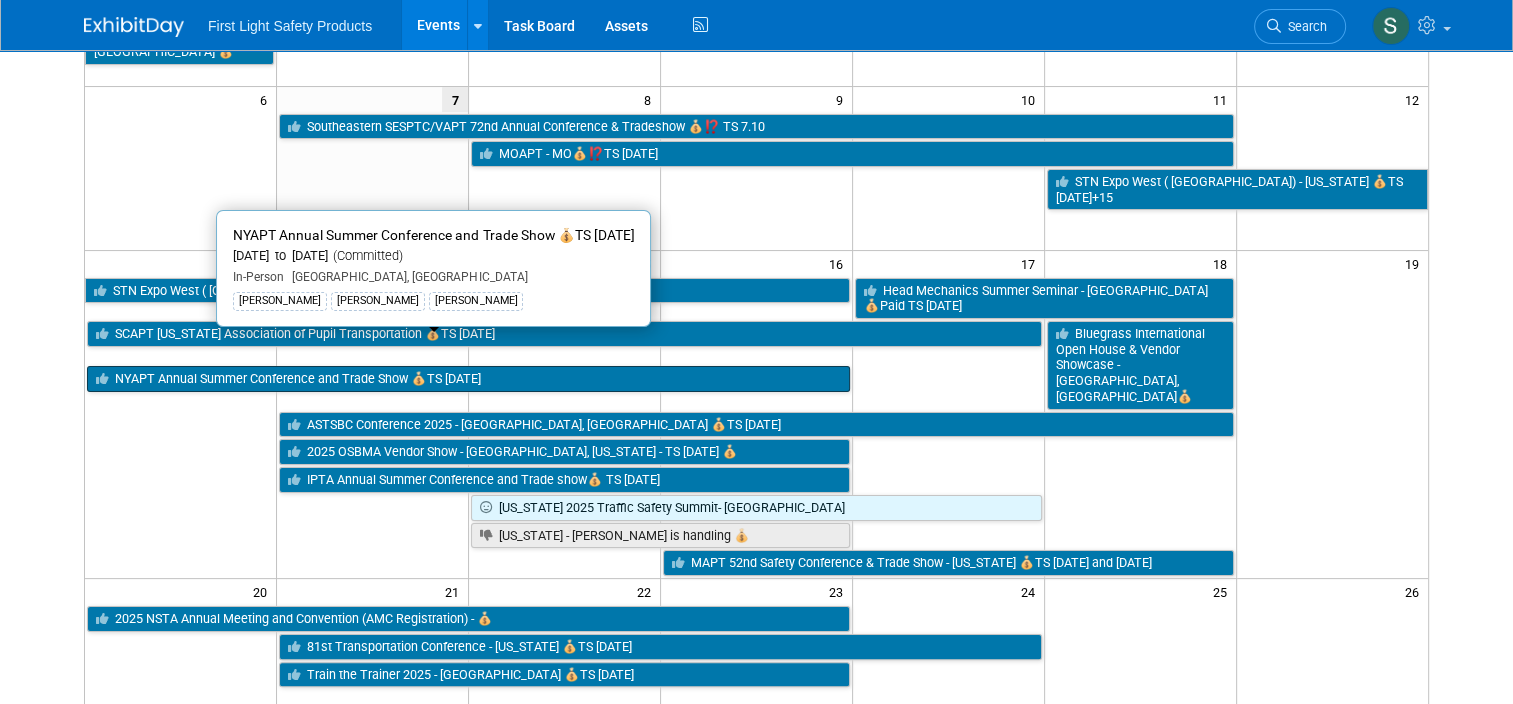 click on "NYAPT Annual Summer Conference and Trade Show 💰TS [DATE]" at bounding box center [468, 379] 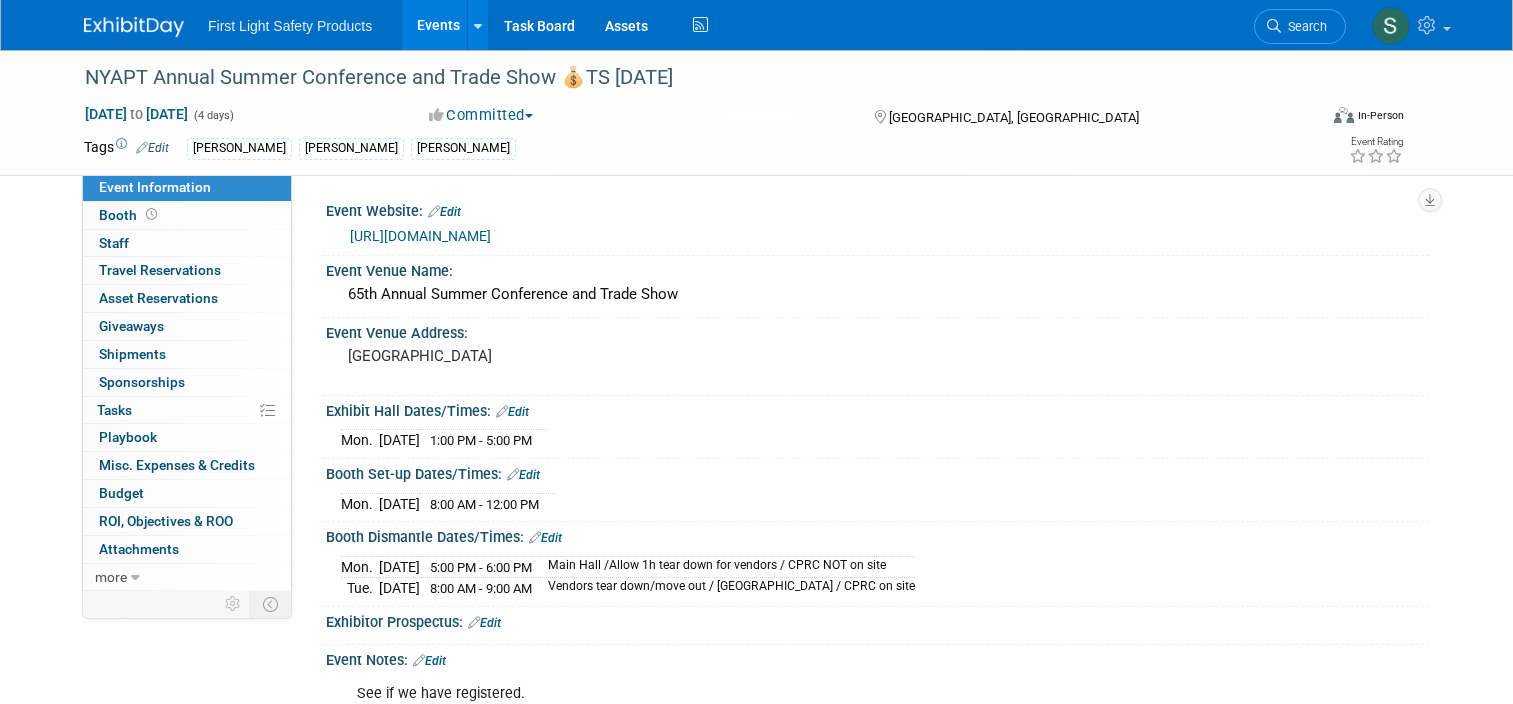 scroll, scrollTop: 0, scrollLeft: 0, axis: both 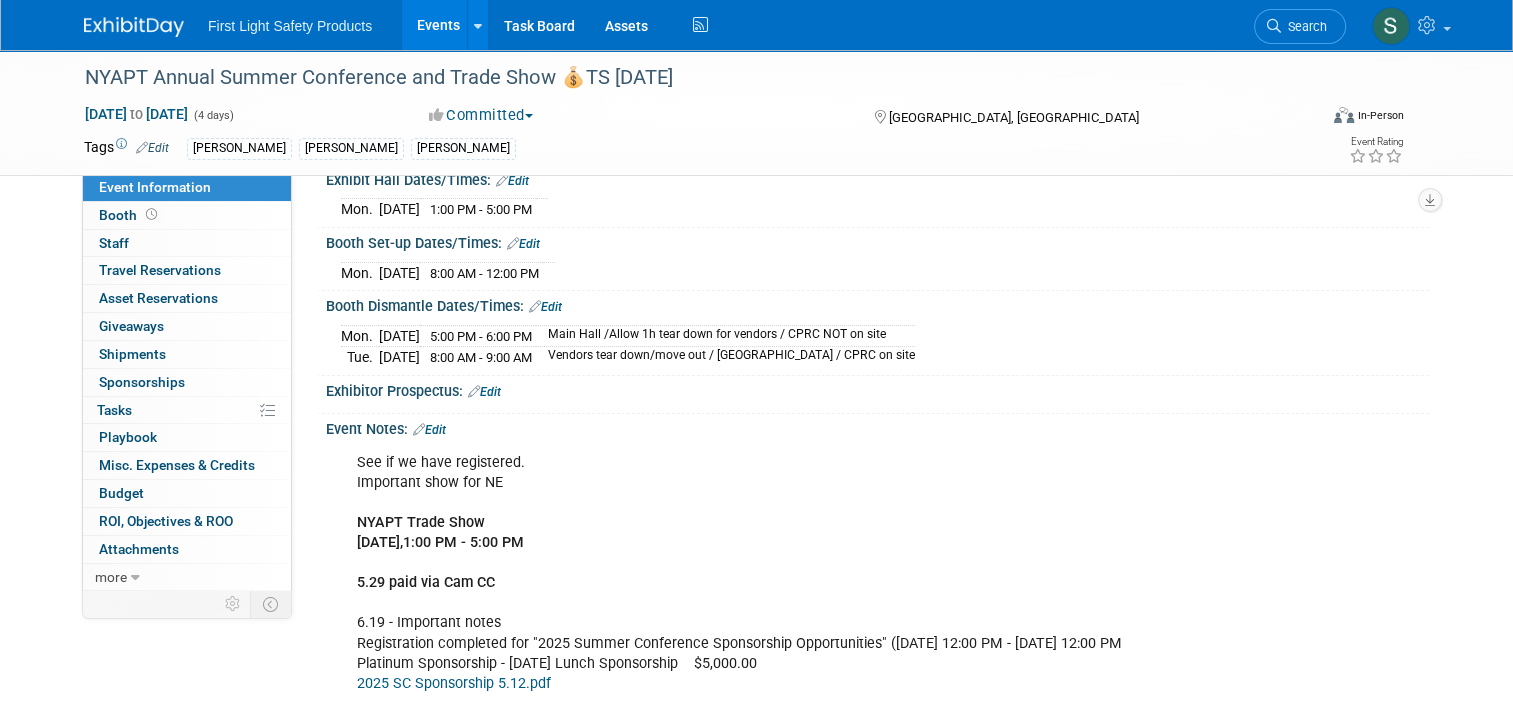 click on "Edit" at bounding box center (429, 430) 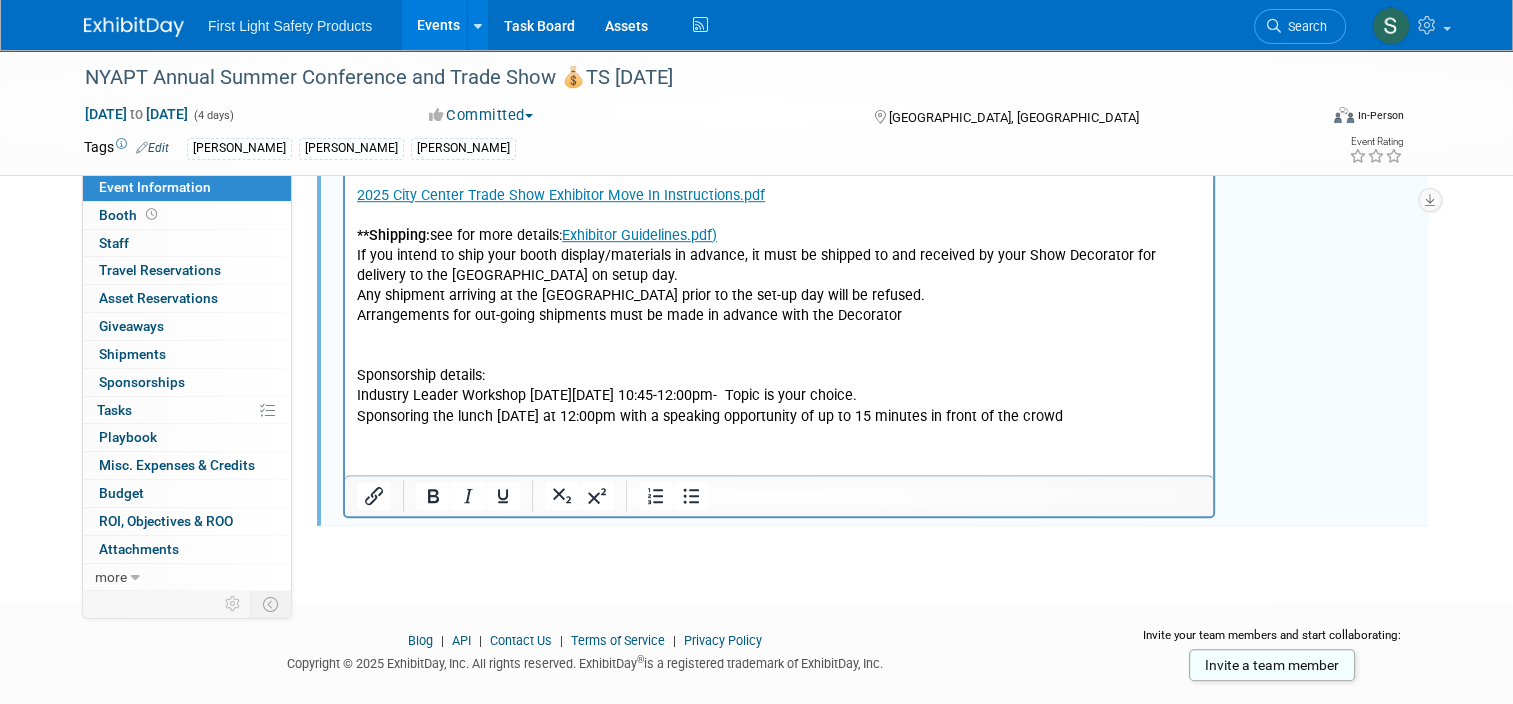 scroll, scrollTop: 1213, scrollLeft: 0, axis: vertical 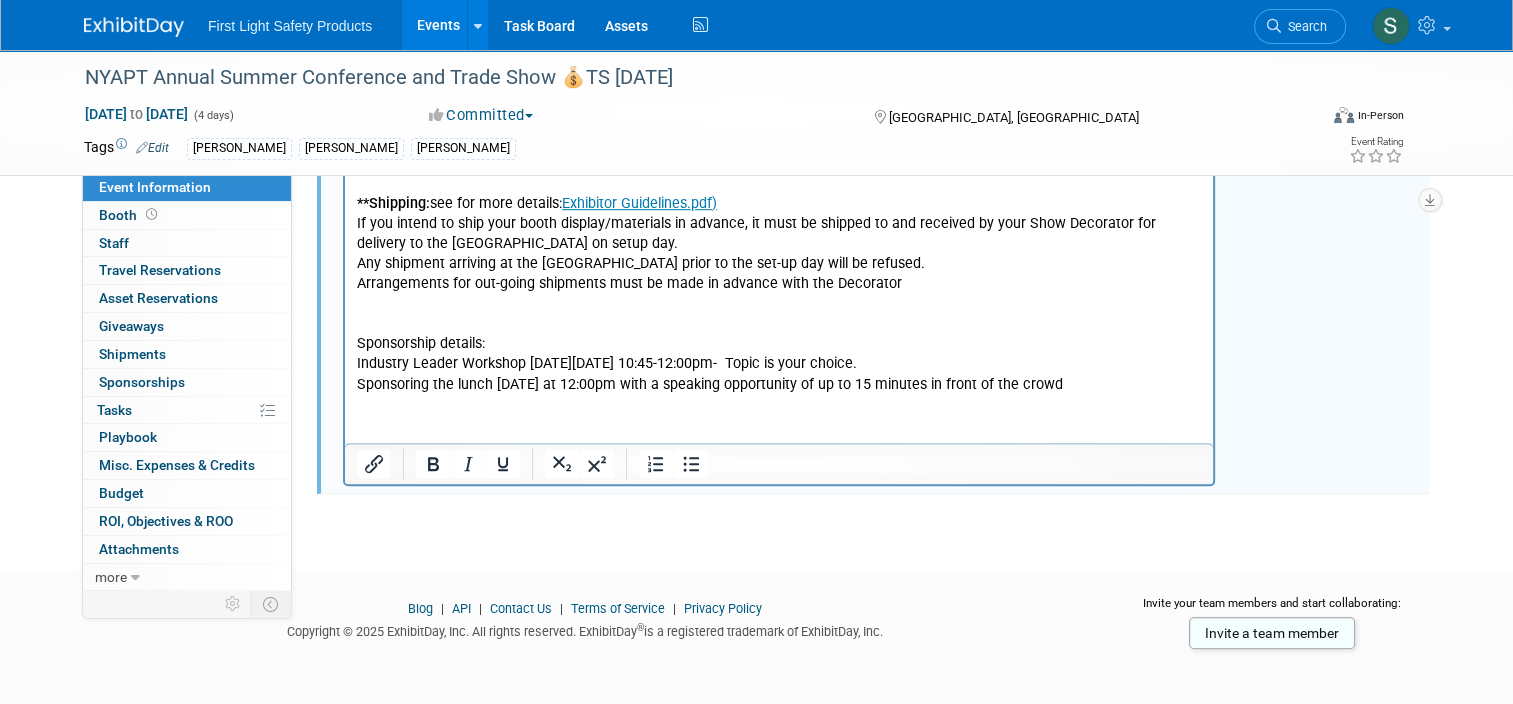 click on "See if we have registered.  Important show for NE NYAPT Trade Show  Monday, July 14th,  1:00 PM - 5:00 PM  5.29 paid via Cam CC 6.19 - Important notes Registration completed for "2025 Summer Conference Sponsorship Opportunities" (13 Jul 2025 12:00 PM - 16 Jul 2025 12:00 PM Platinum Sponsorship - Monday Lunch Sponsorship    $5,000.00 2025 SC Sponsorship 5.12.pdf Invoice:  Fw_ [External] Wiebe _ NYAPT INVOICE 18490.msg Platinum Sponsor - $5,000 In addition to VIP benefits, this sponsorship includes six Ɵckets to the sponsored event or session, signage at the event, the opportunity to introduce the keynote speaker or address atendees at breakfast/lunch. *KEYNOTE SPEAKER: A highlight of the Conference, a keynote speaker engages the group. *BREAKFAST/LUNCH SPONSOR: Sponsors will have the opportunity to present to the group (limit 15 minutes) at a breakfast or lunch event. Sponsorship  All Conference support levels include the VIP Service as described below: Visibility: Interaction: Promotion:" at bounding box center (779, -71) 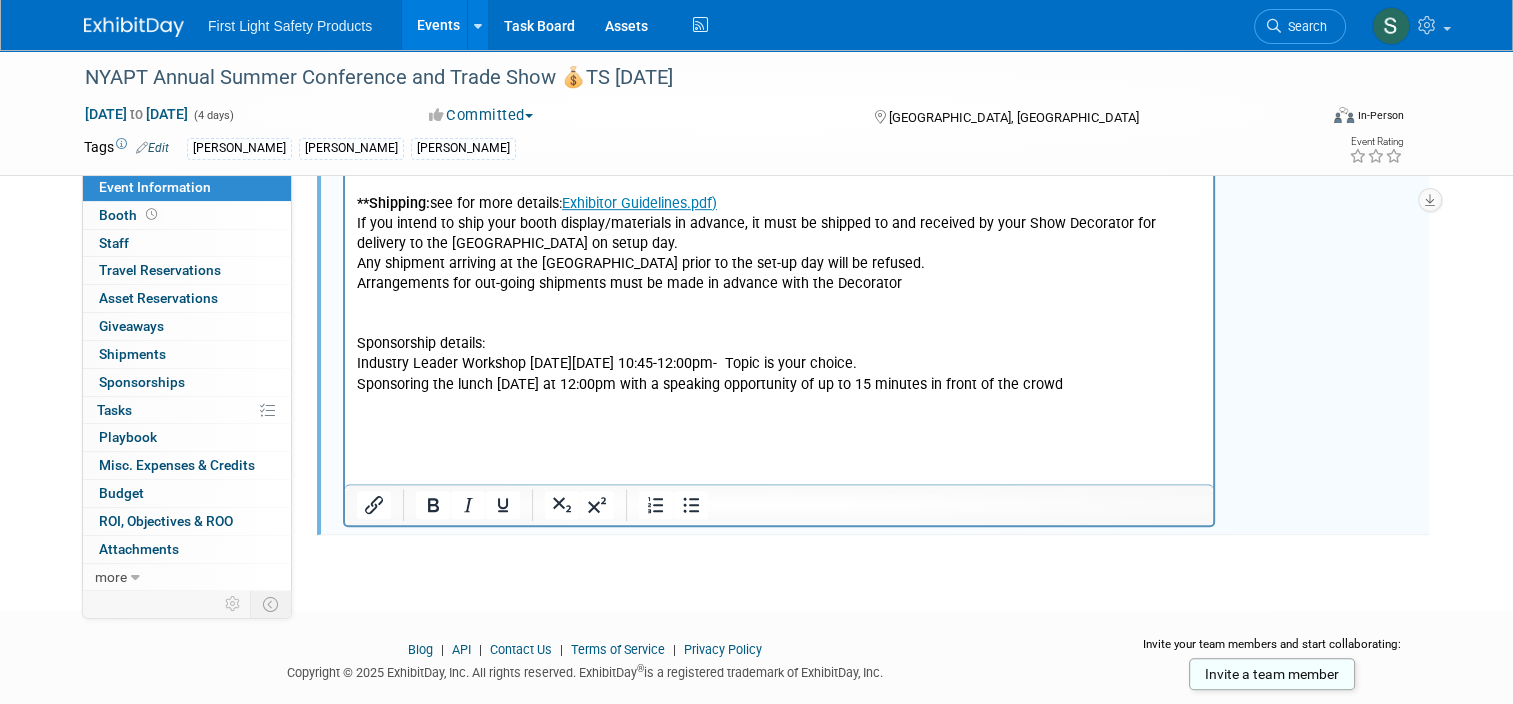 type 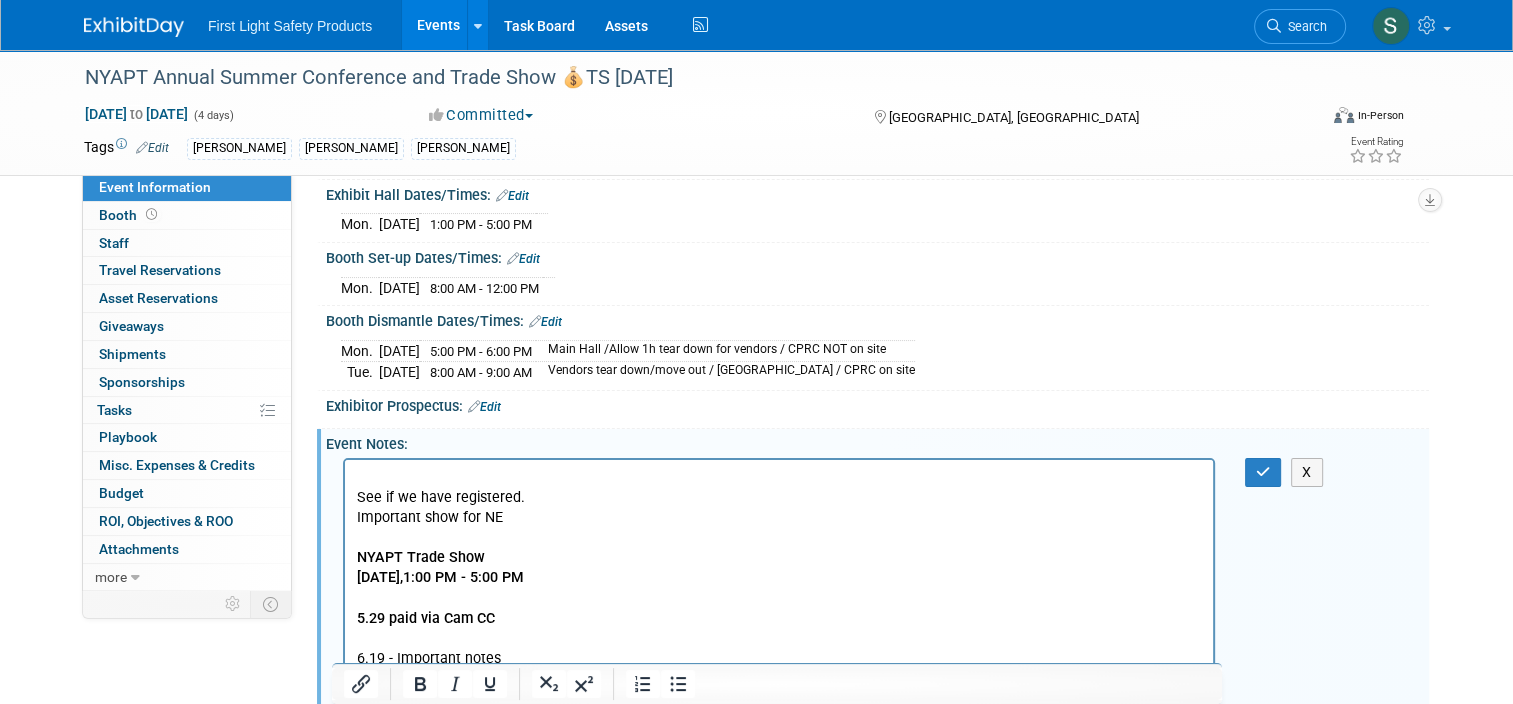 scroll, scrollTop: 98, scrollLeft: 0, axis: vertical 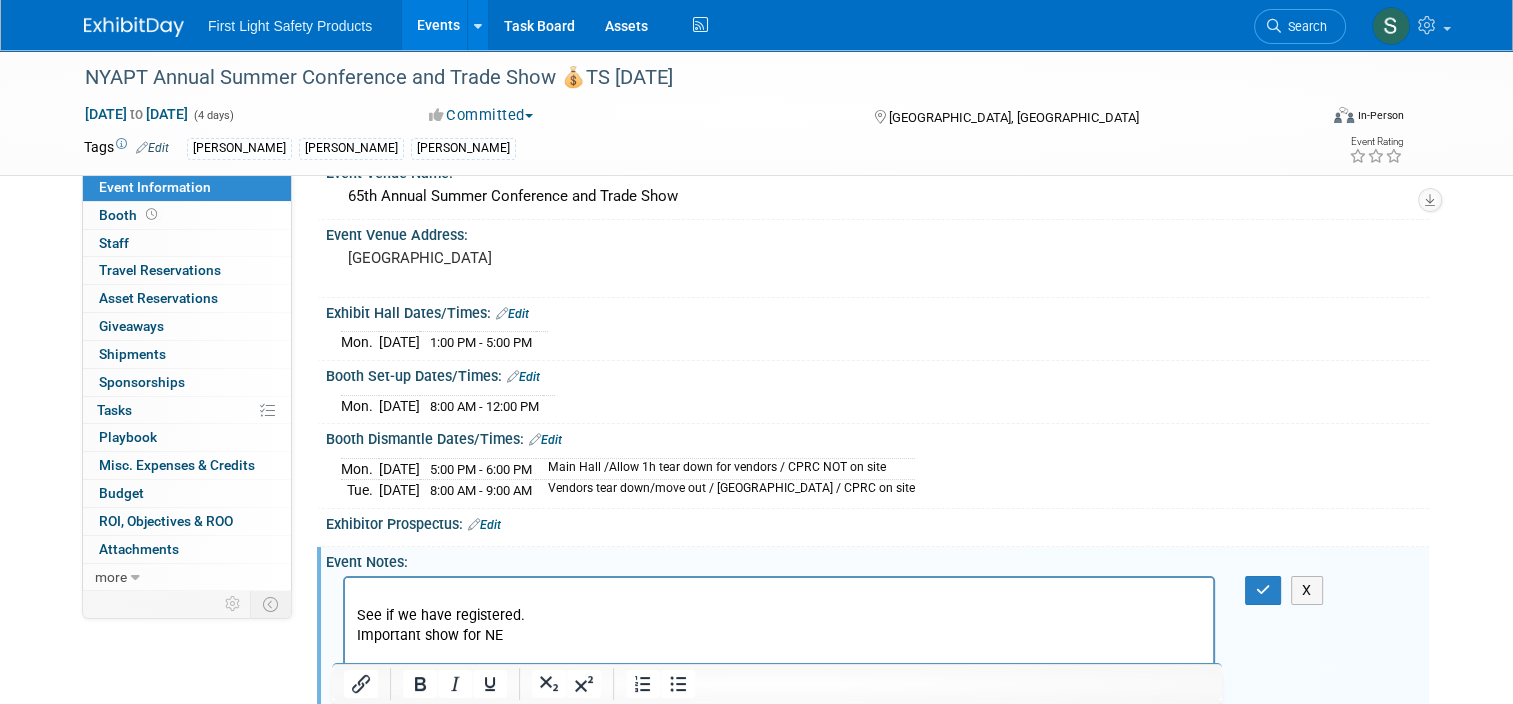 click on "See if we have registered.  Important show for NE NYAPT Trade Show  Monday, July 14th,  1:00 PM - 5:00 PM  5.29 paid via Cam CC 6.19 - Important notes Registration completed for "2025 Summer Conference Sponsorship Opportunities" (13 Jul 2025 12:00 PM - 16 Jul 2025 12:00 PM Platinum Sponsorship - Monday Lunch Sponsorship    $5,000.00 2025 SC Sponsorship 5.12.pdf Invoice:  Fw_ [External] Wiebe _ NYAPT INVOICE 18490.msg Platinum Sponsor - $5,000 In addition to VIP benefits, this sponsorship includes six Ɵckets to the sponsored event or session, signage at the event, the opportunity to introduce the keynote speaker or address atendees at breakfast/lunch. *KEYNOTE SPEAKER: A highlight of the Conference, a keynote speaker engages the group. *BREAKFAST/LUNCH SPONSOR: Sponsors will have the opportunity to present to the group (limit 15 minutes) at a breakfast or lunch event. Sponsorship  All Conference support levels include the VIP Service as described below: Visibility: Interaction: Promotion:" at bounding box center (875, 576) 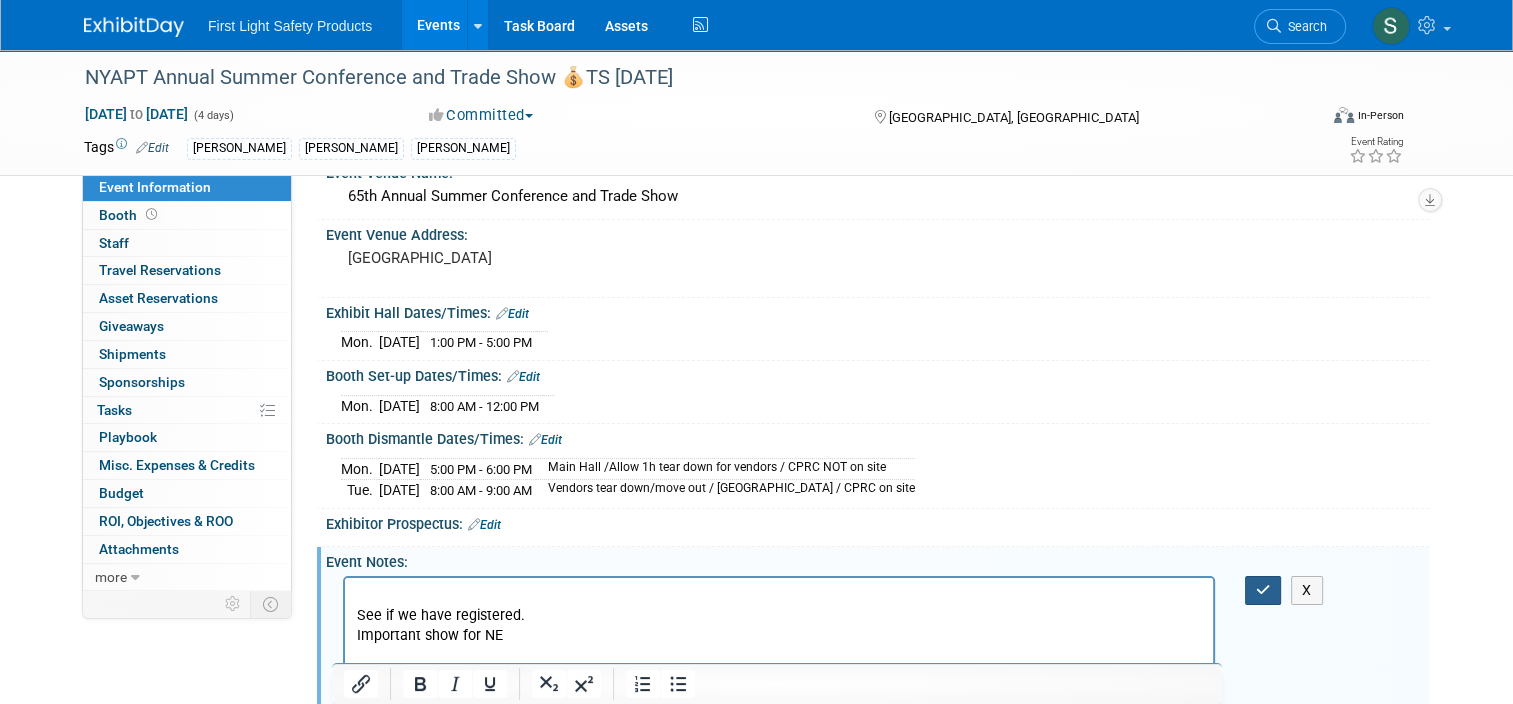 click at bounding box center [1263, 590] 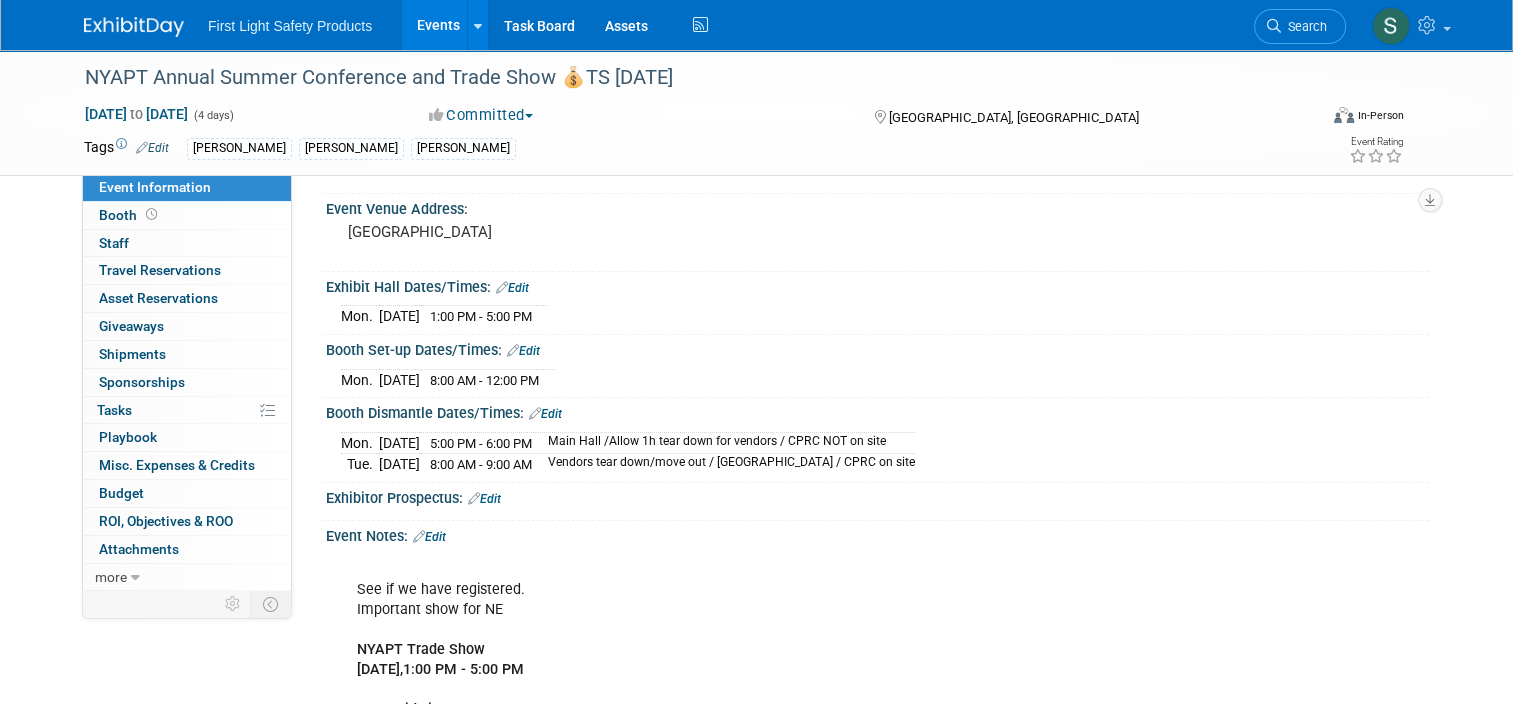 scroll, scrollTop: 0, scrollLeft: 0, axis: both 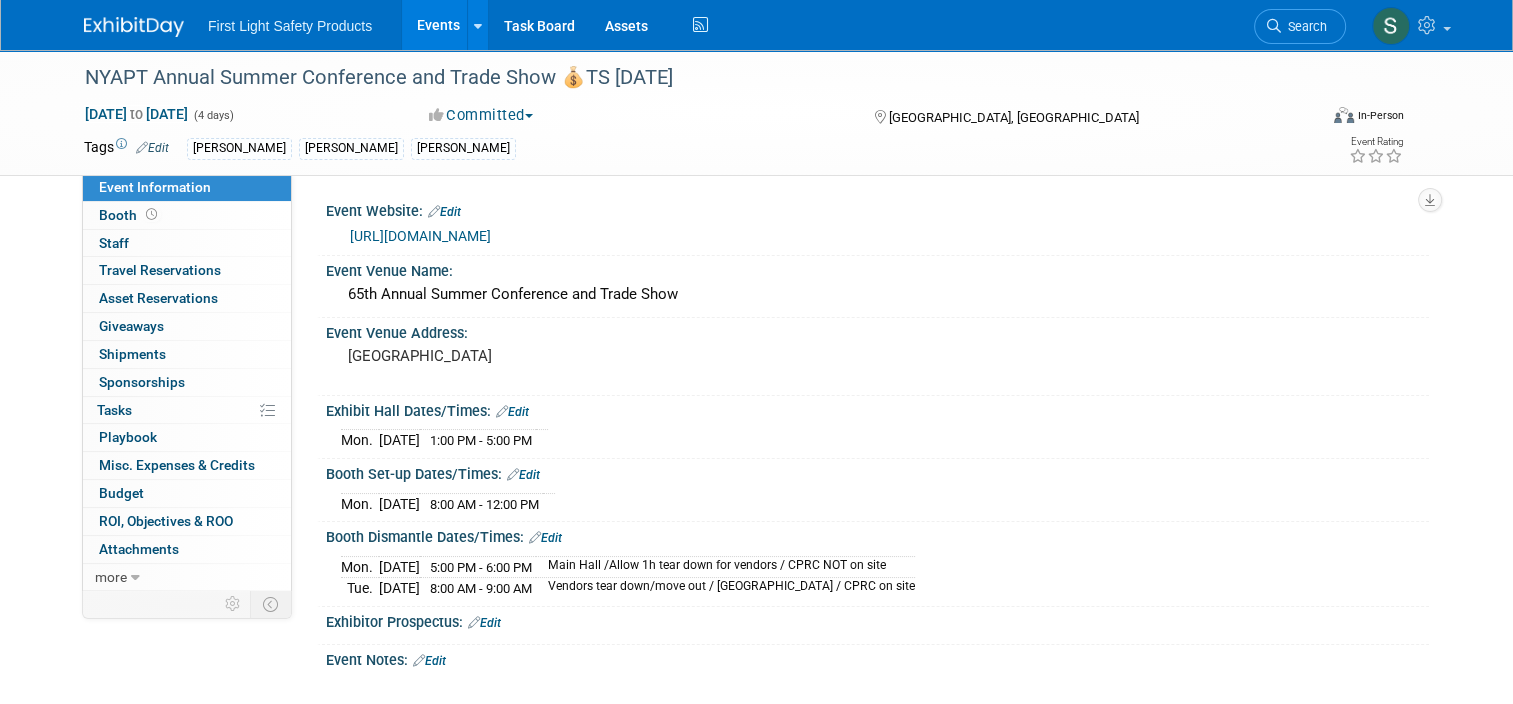 click on "Events" at bounding box center (438, 25) 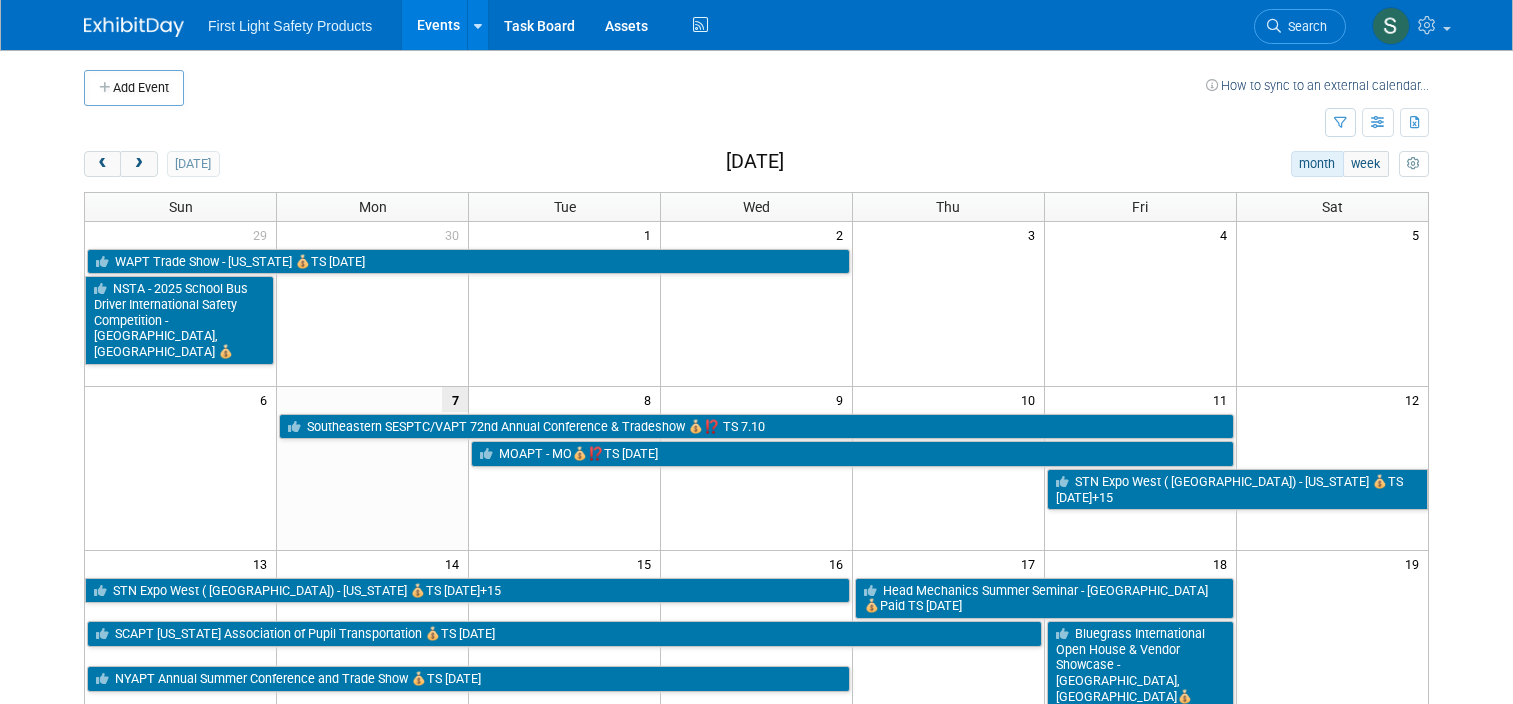 scroll, scrollTop: 0, scrollLeft: 0, axis: both 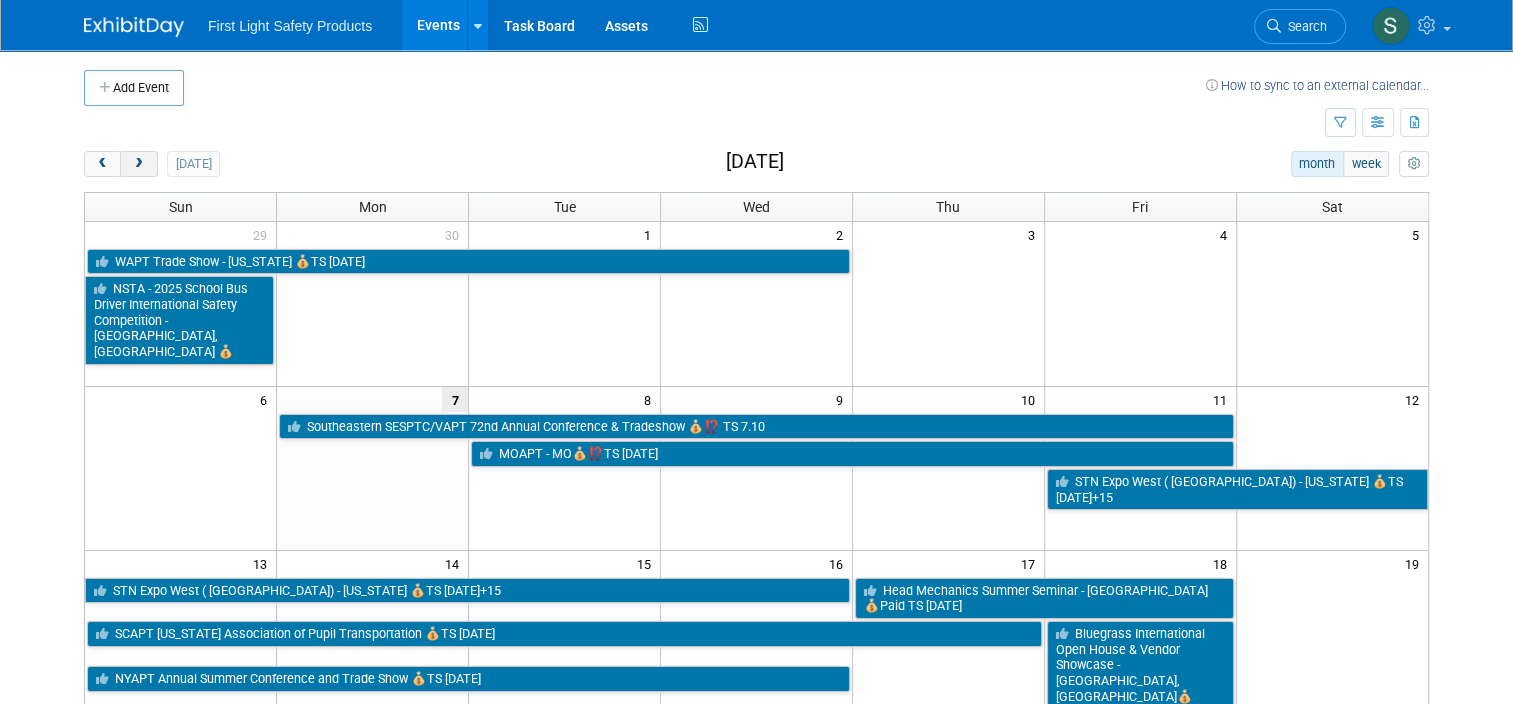 click at bounding box center [138, 164] 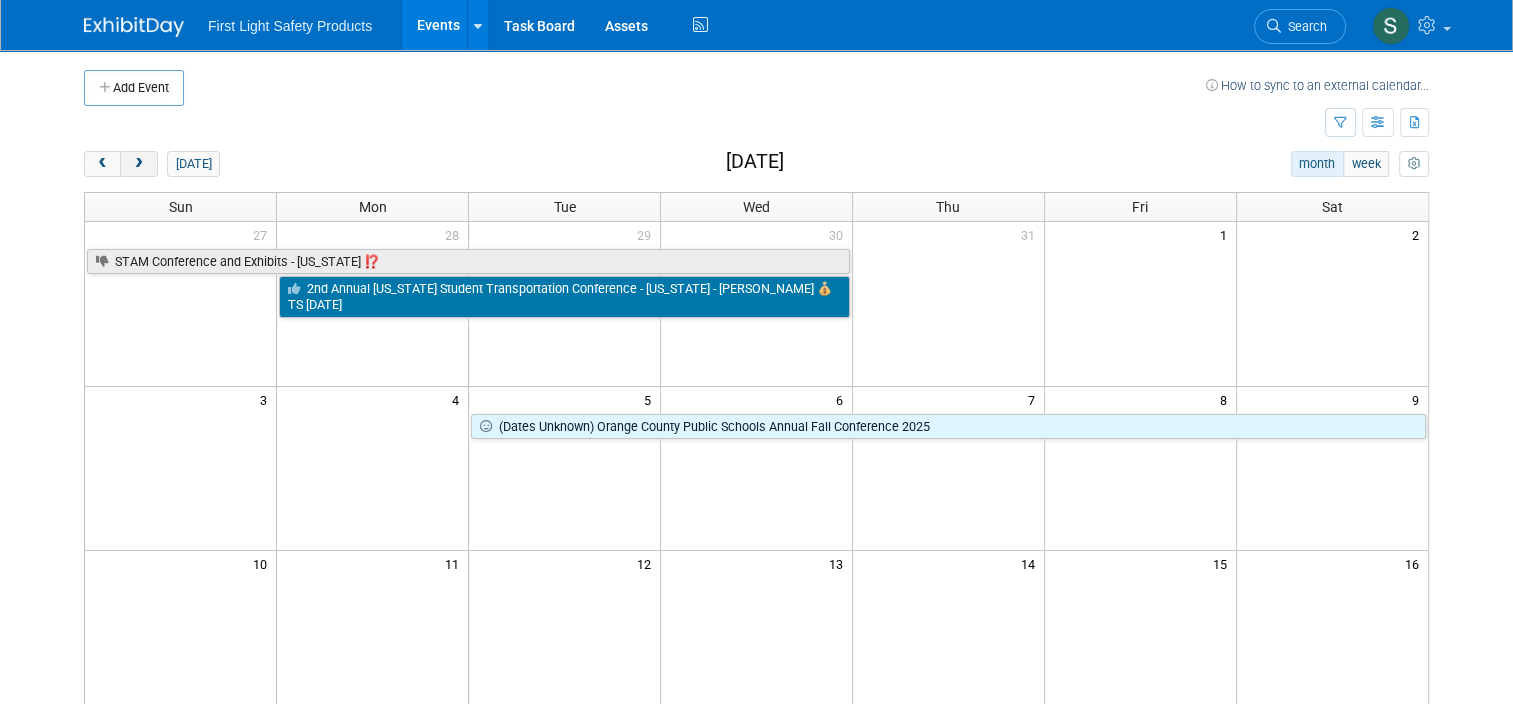 click at bounding box center (138, 164) 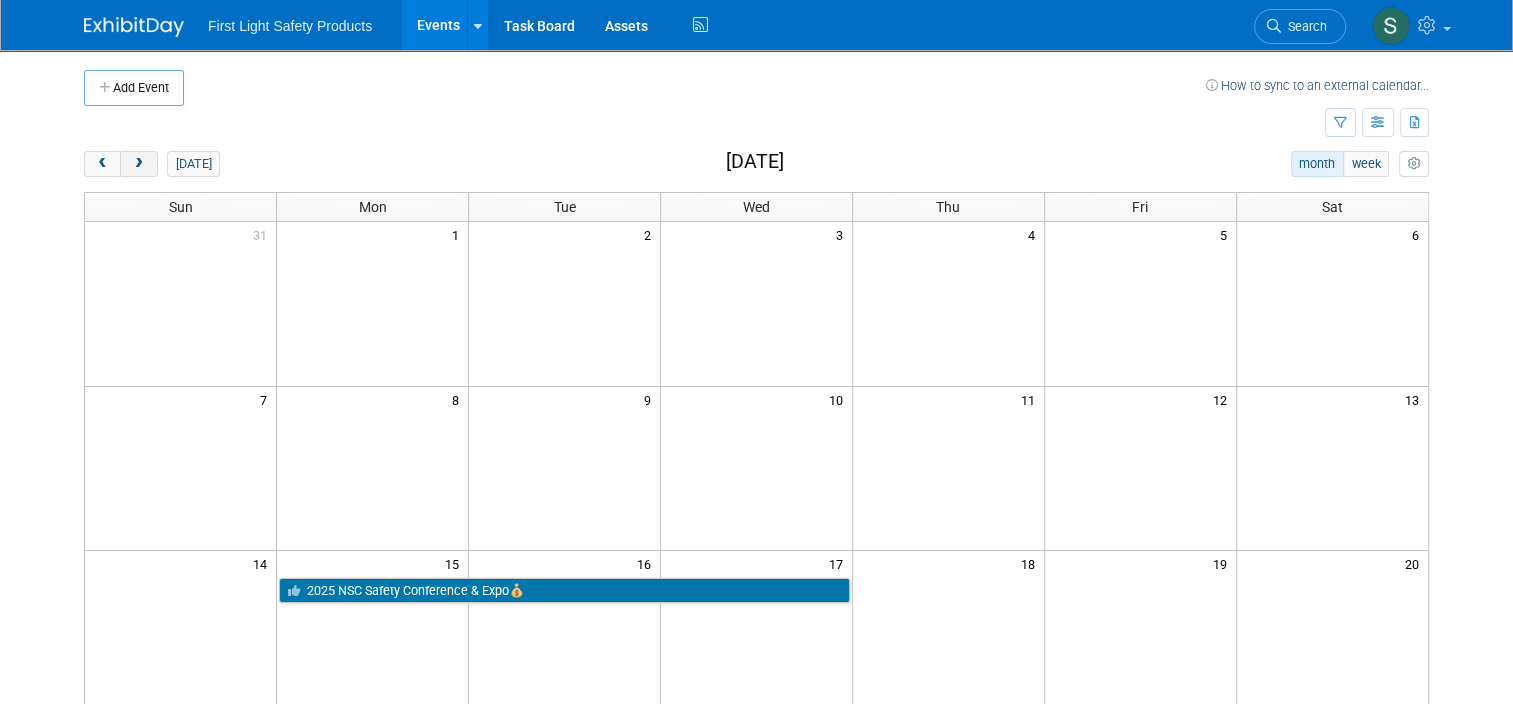 click at bounding box center (138, 164) 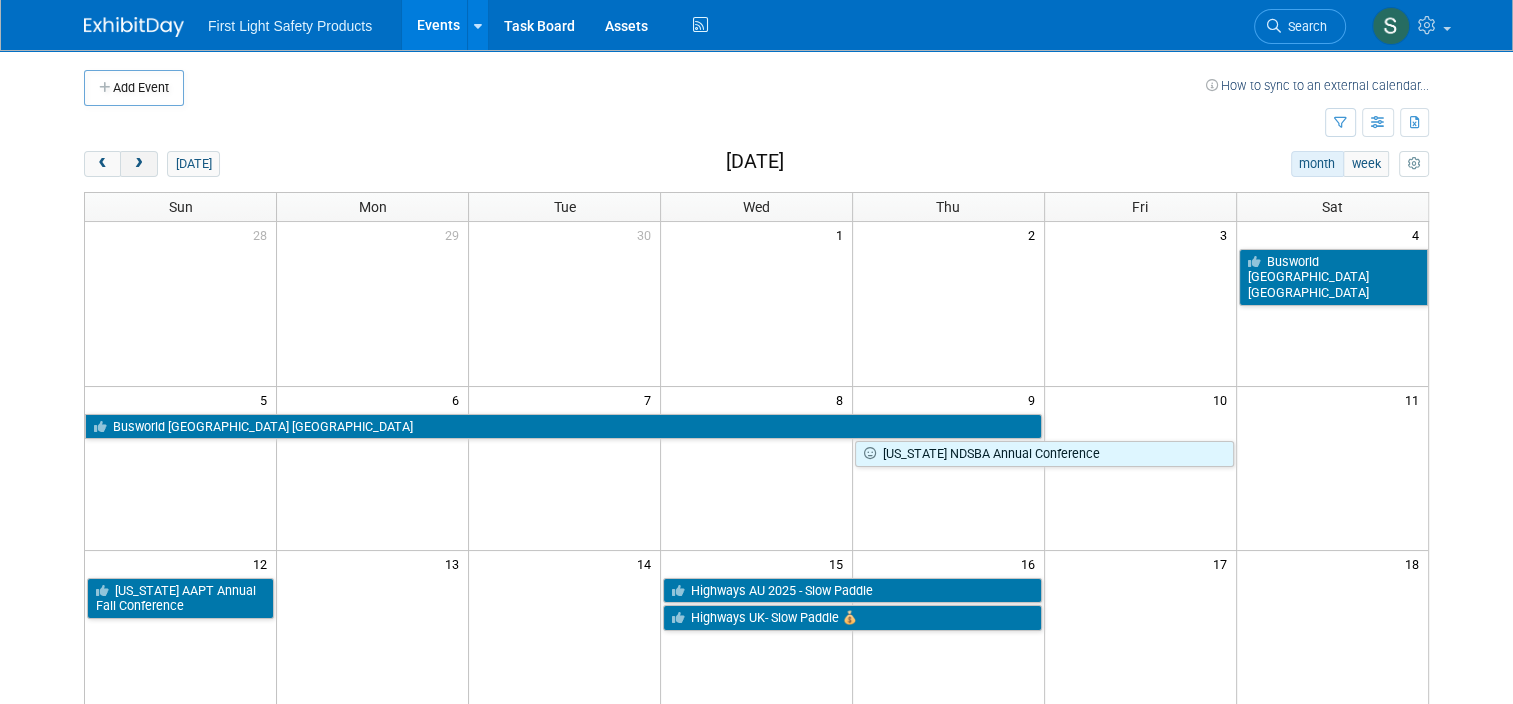 click at bounding box center [138, 164] 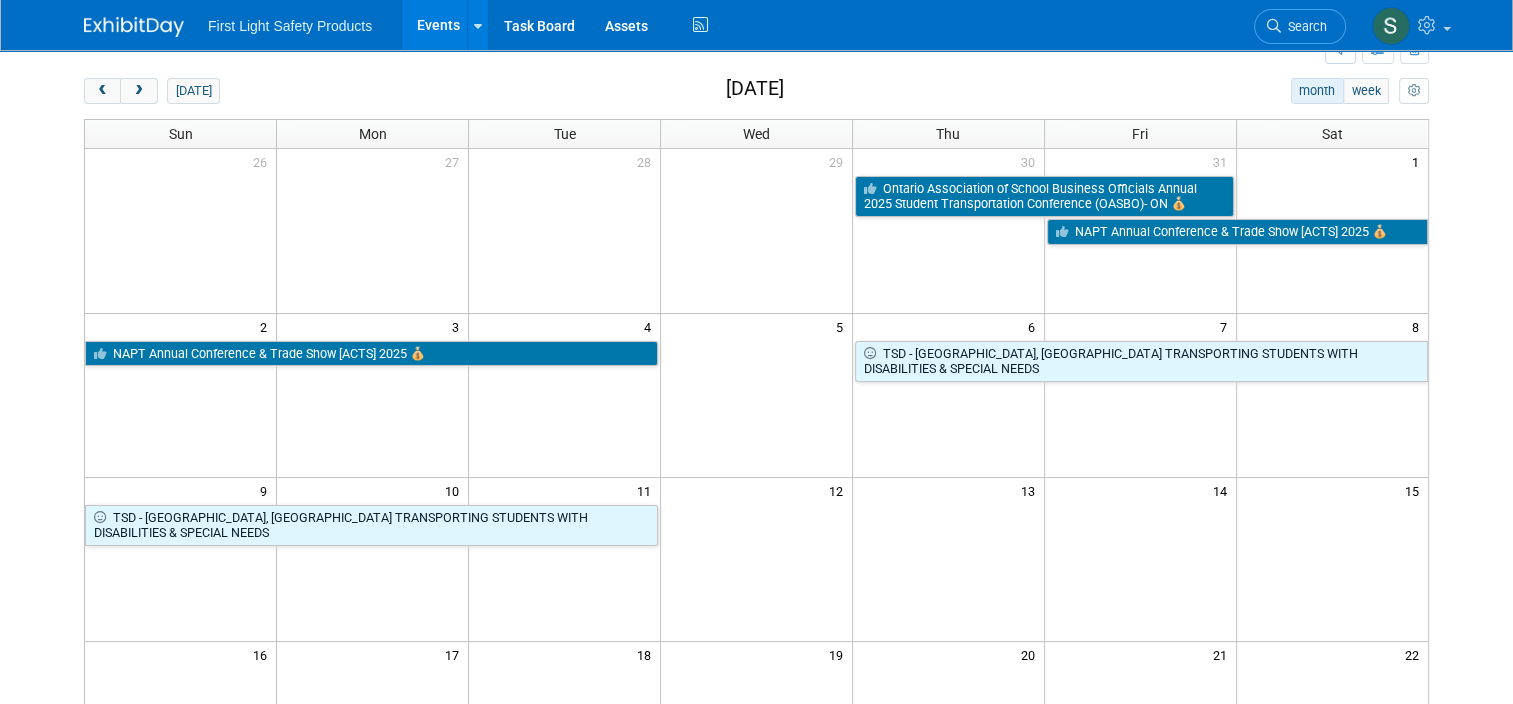 scroll, scrollTop: 0, scrollLeft: 0, axis: both 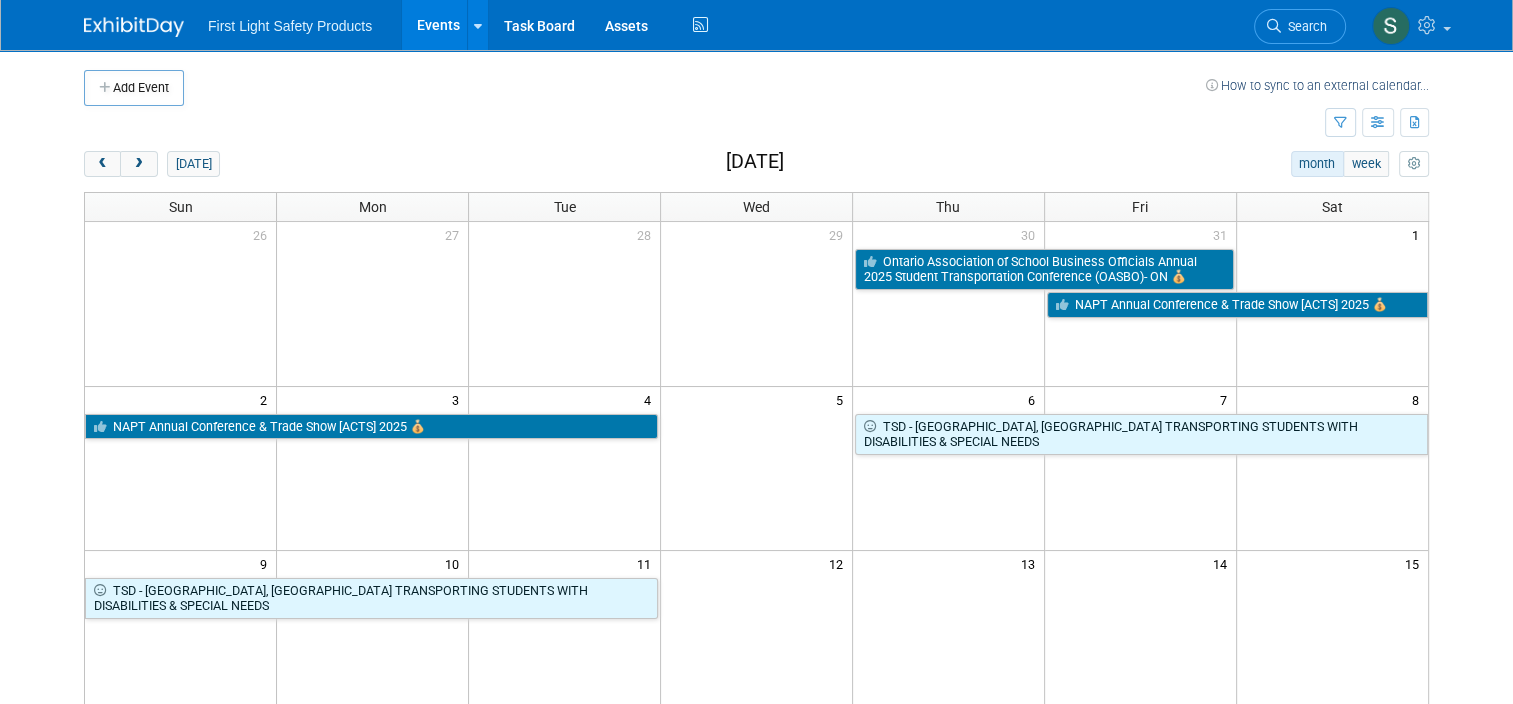 click on "Add Event" at bounding box center [134, 88] 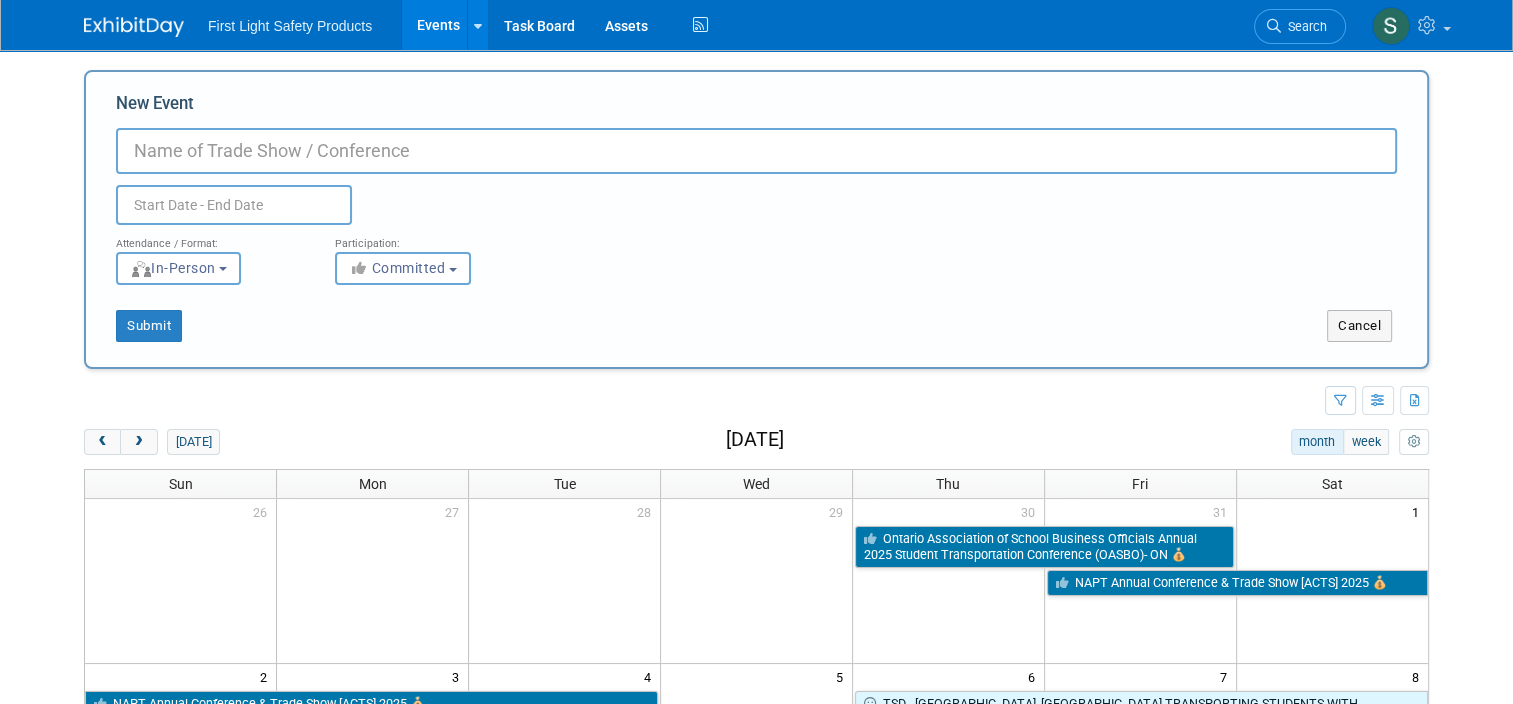 click on "New Event" at bounding box center (756, 151) 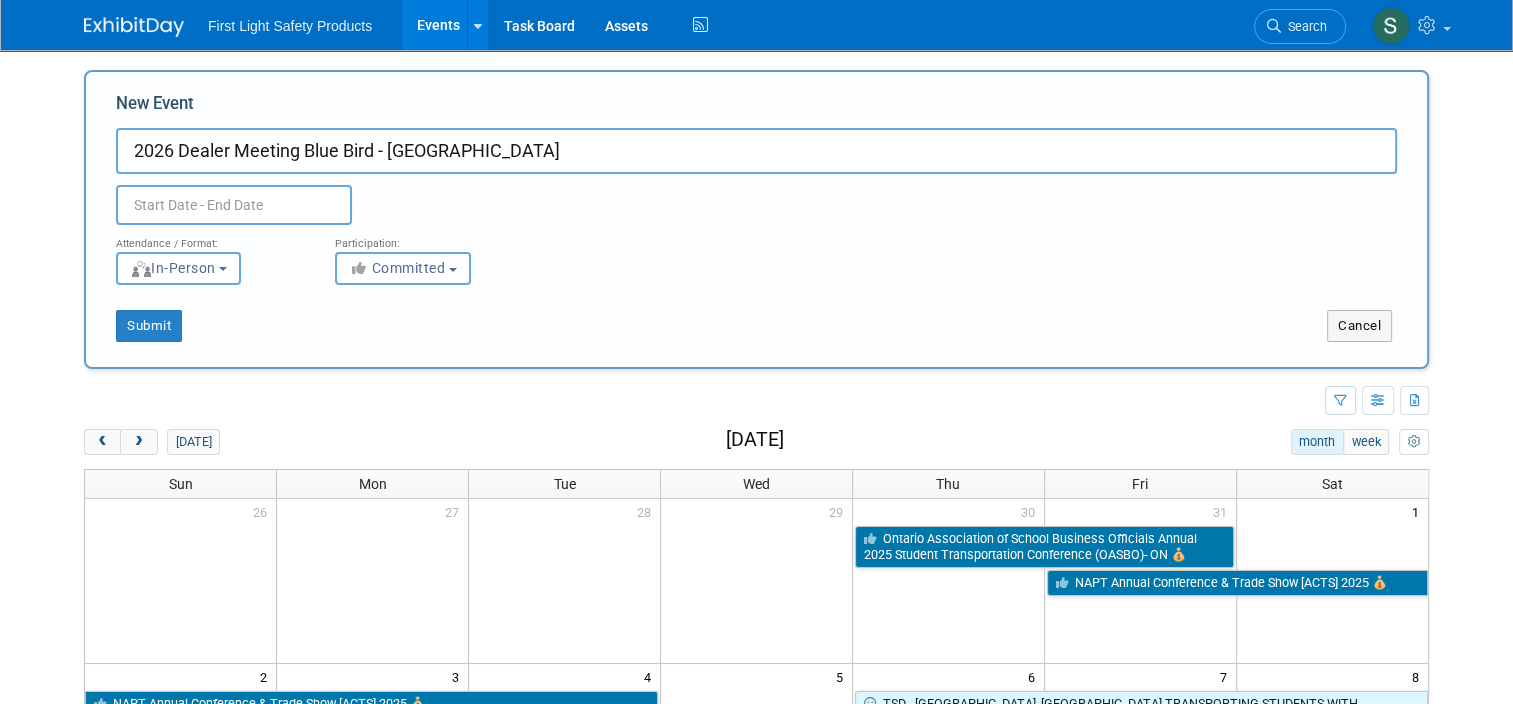 type on "2026 Dealer Meeting Blue Bird - [GEOGRAPHIC_DATA]" 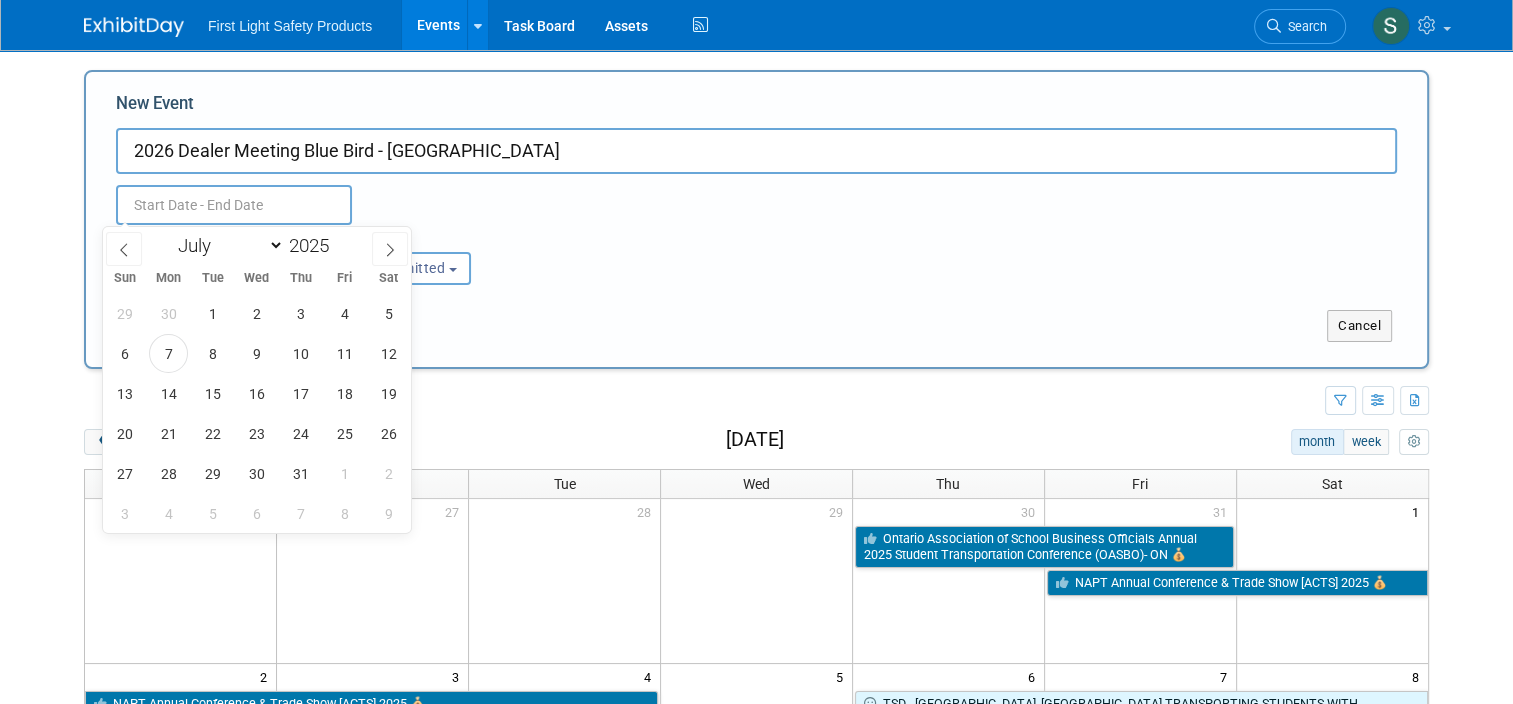 click at bounding box center (234, 205) 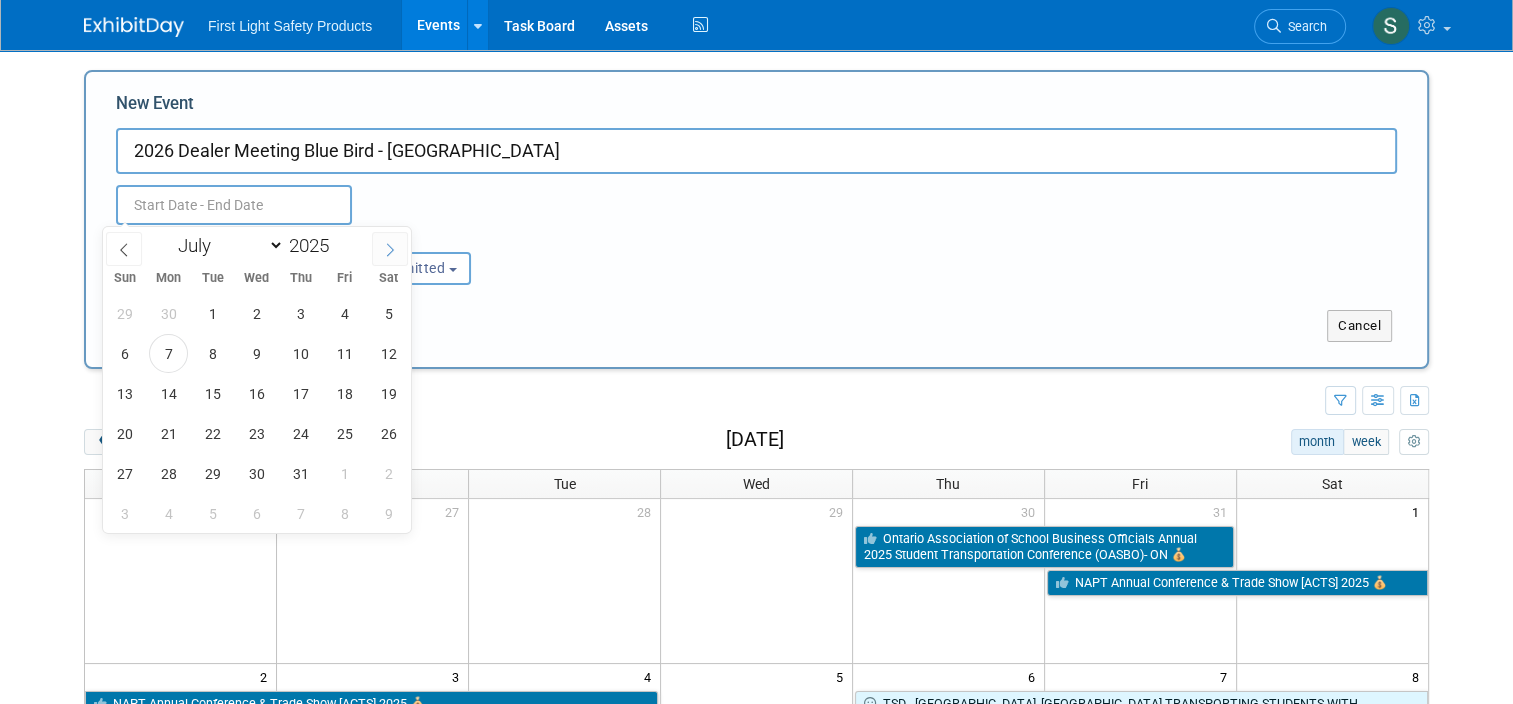 click at bounding box center (390, 249) 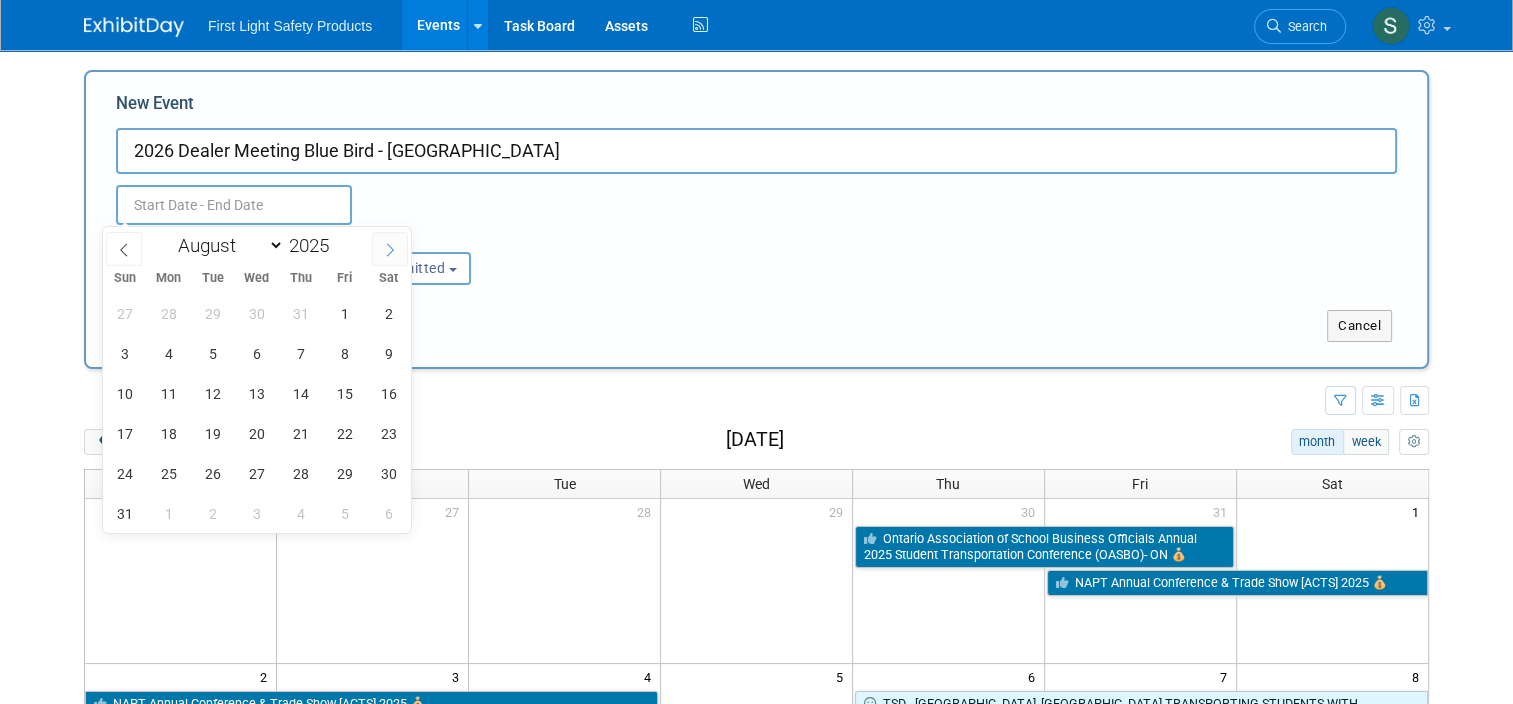 click at bounding box center (390, 249) 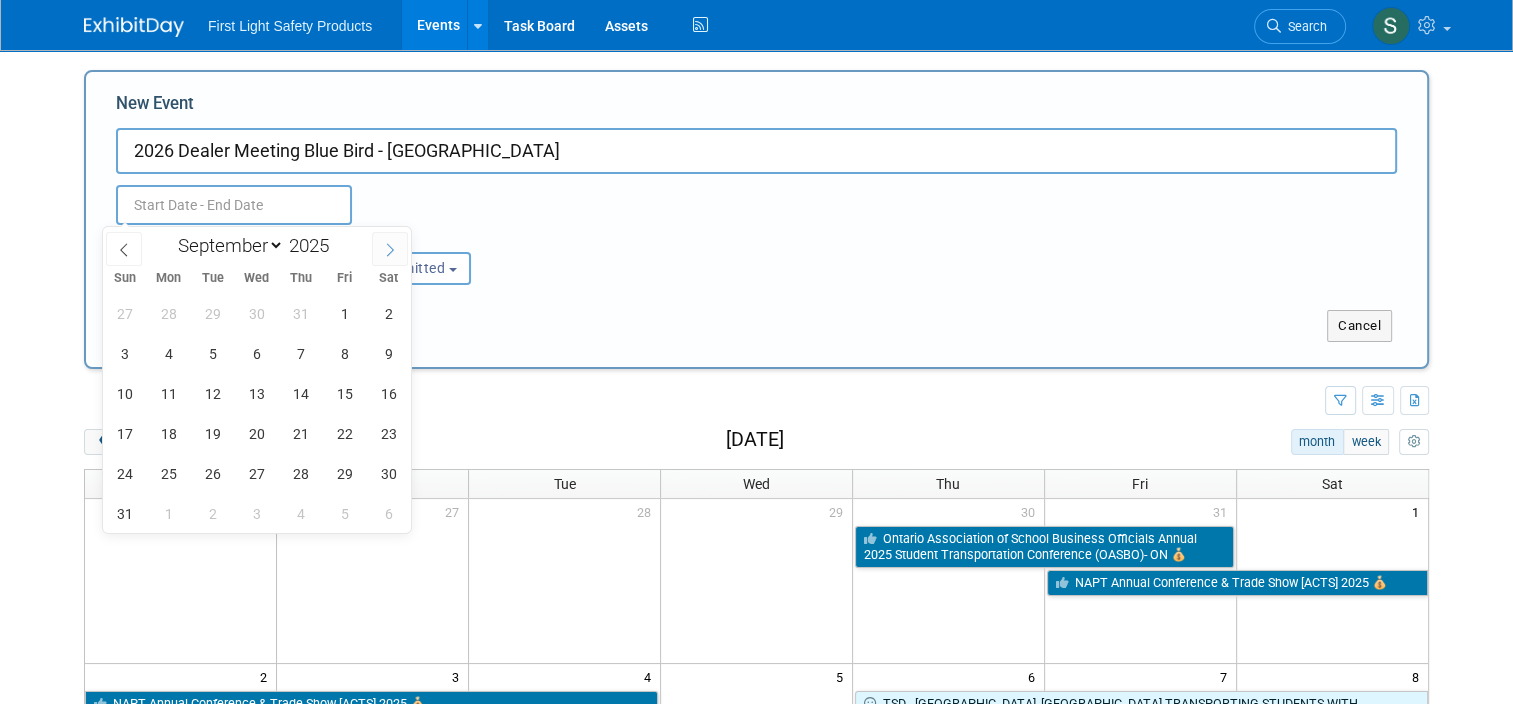 click at bounding box center (390, 249) 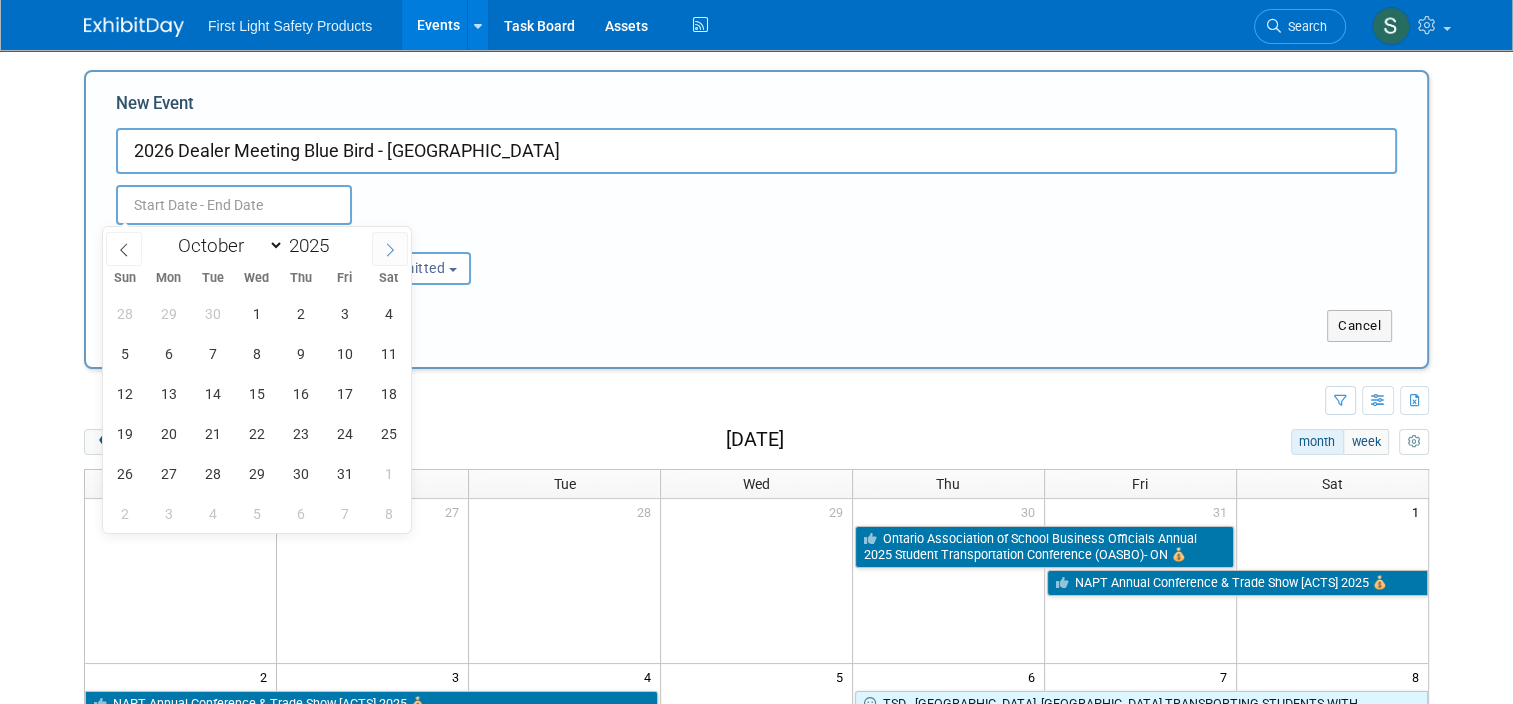 click at bounding box center [390, 249] 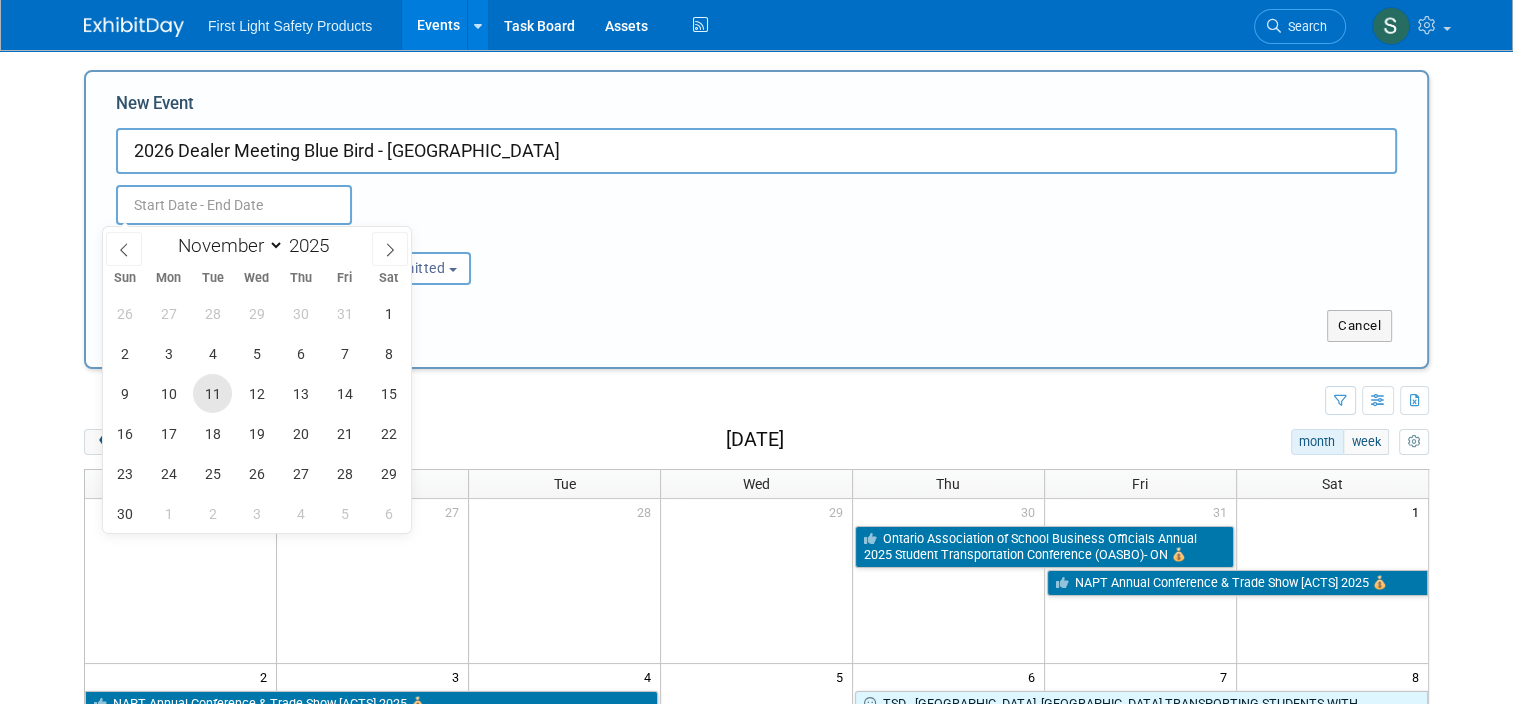 click on "11" at bounding box center (212, 393) 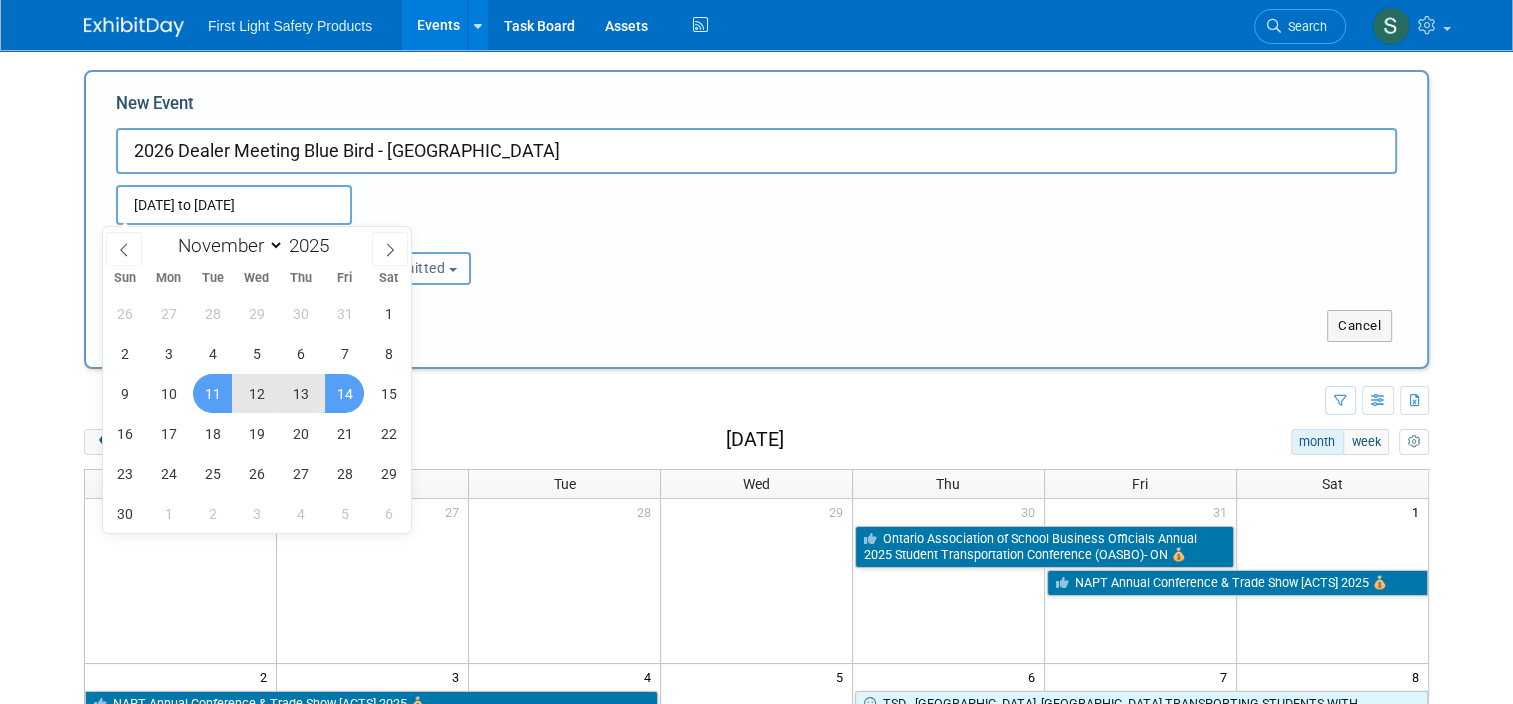 click on "14" at bounding box center [344, 393] 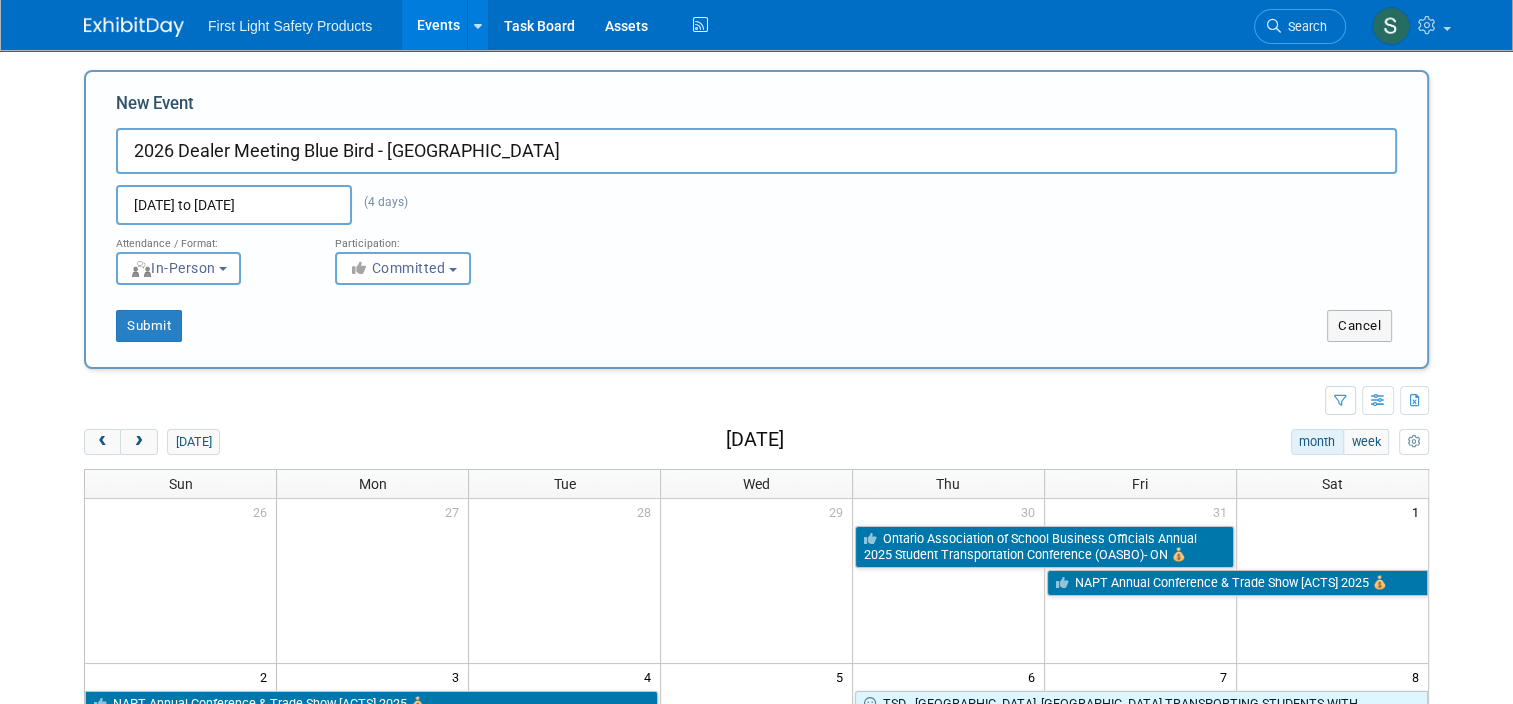 click on "Participation:" at bounding box center [429, 238] 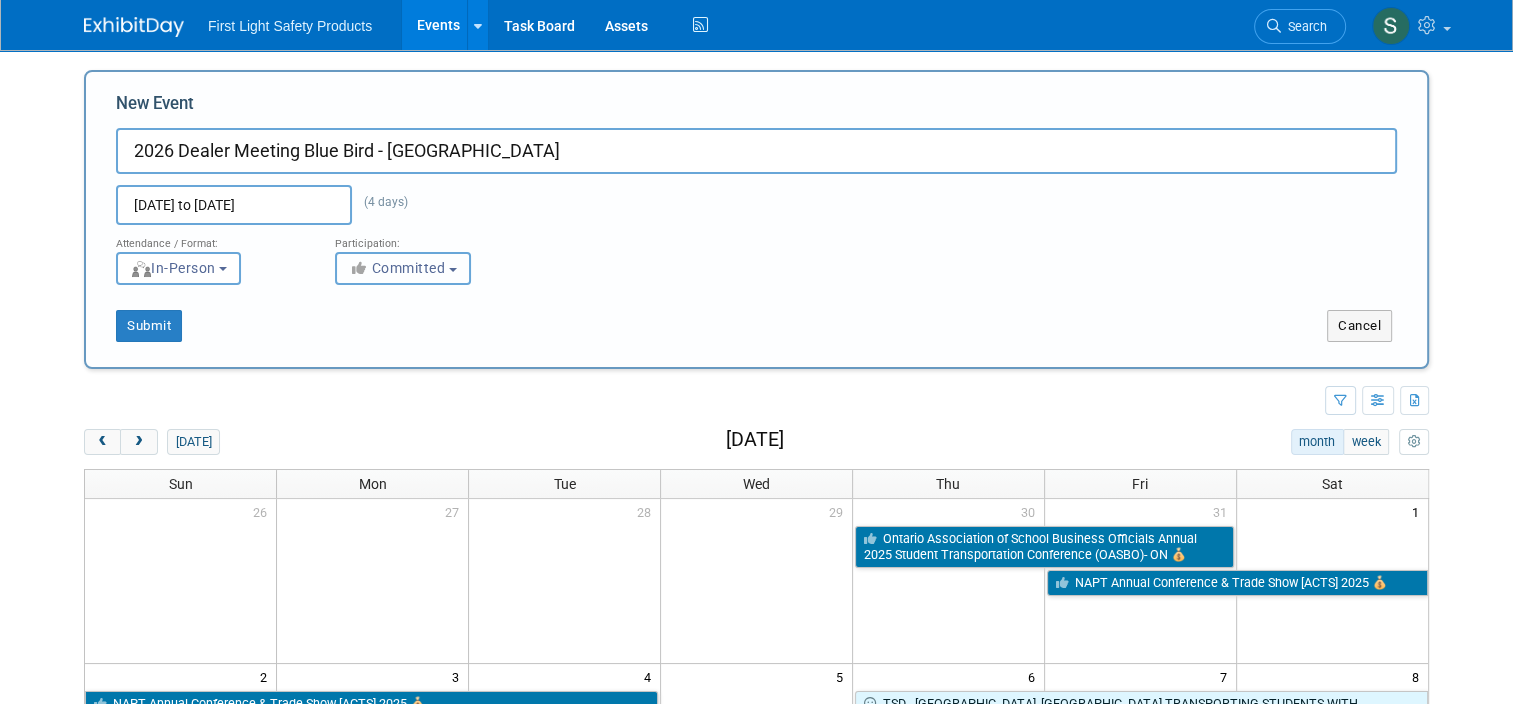 click on "Committed" at bounding box center [397, 268] 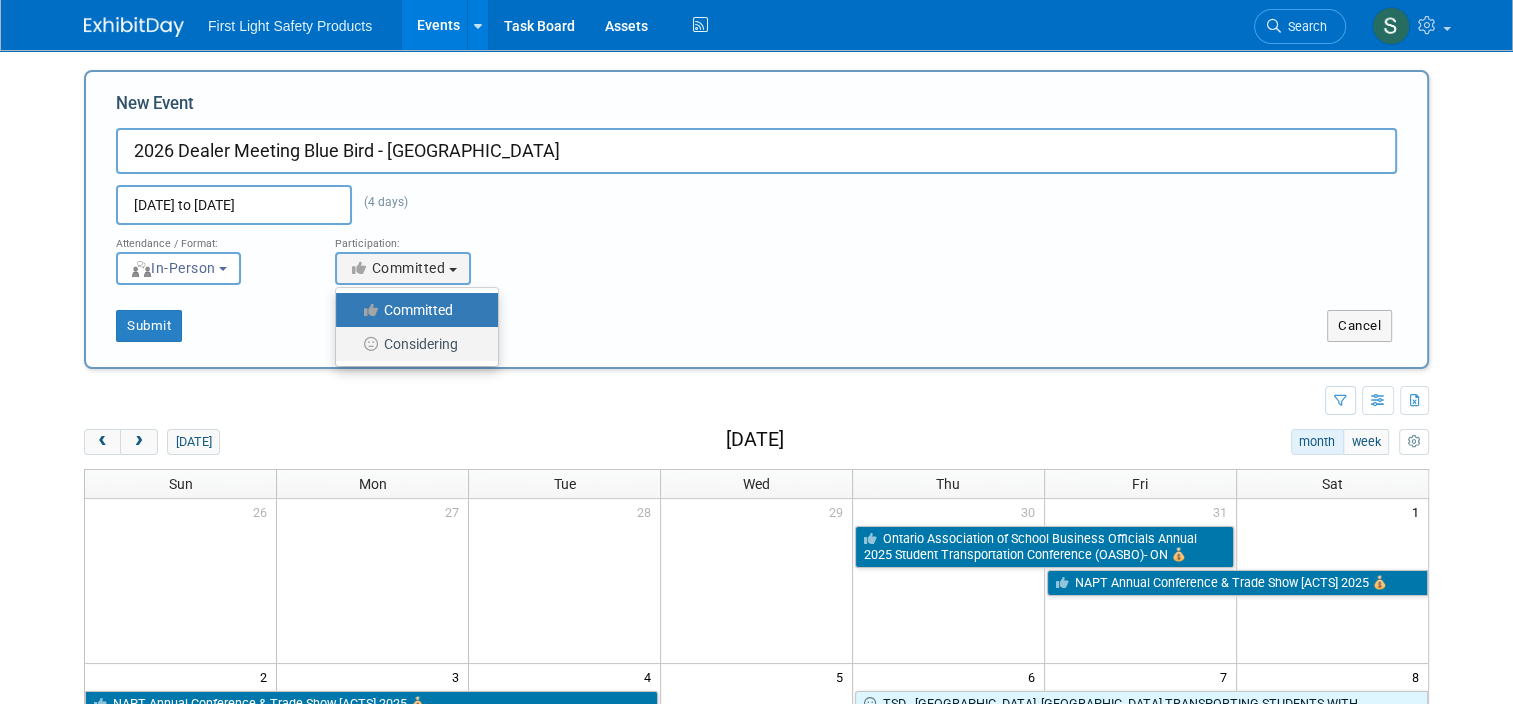 click on "Considering" at bounding box center [417, 344] 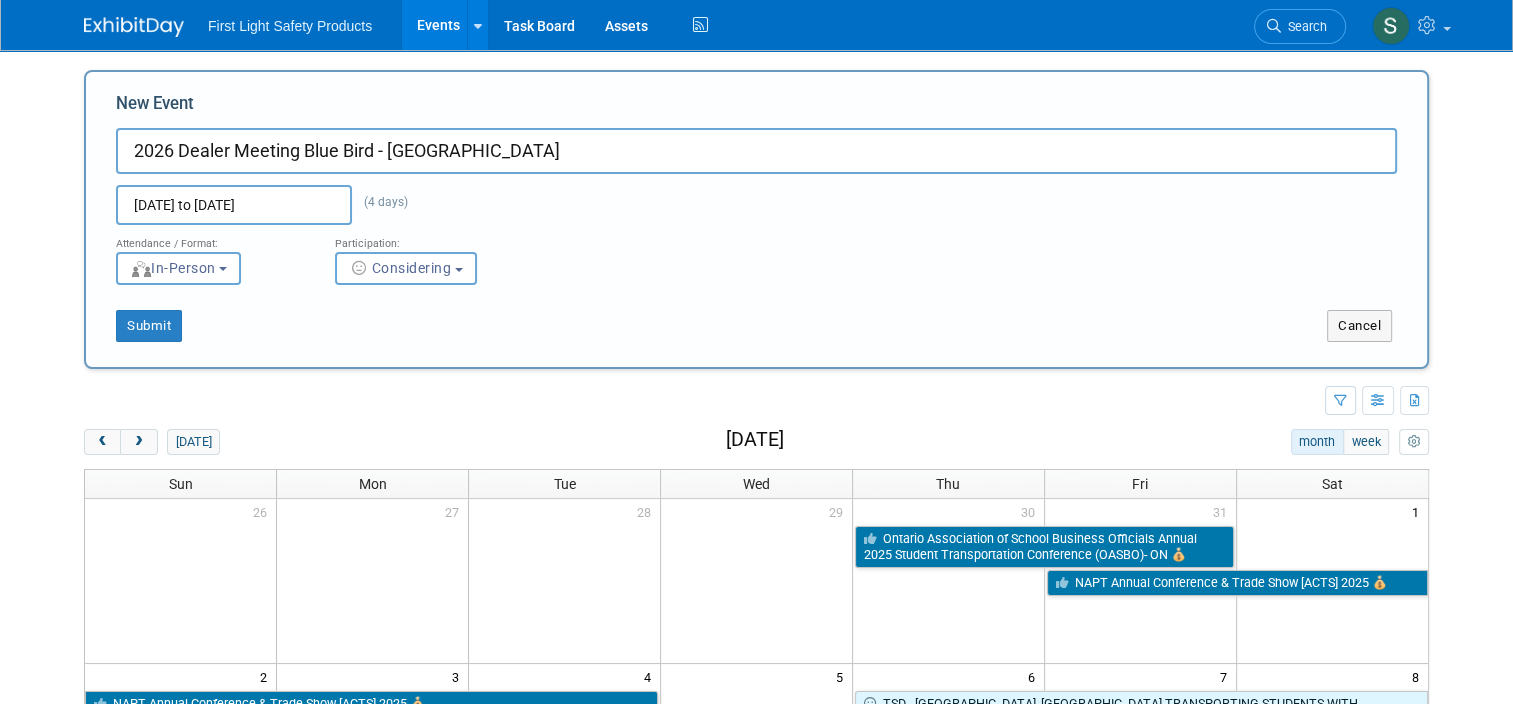 click on "New Event
2026 Dealer Meeting Blue Bird - TX
Nov 11, 2025 to Nov 14, 2025
(4 days)
Duplicate Event Warning
Attendance / Format:
<img src="https://www.exhibitday.com/Images/Format-InPerson.png" style="width: 19px; margin-top: 2px; margin-bottom: 2px; margin-left: 2px; filter: grayscale(100%); opacity: 0.75;" />   In-Person
<img src="https://www.exhibitday.com/Images/Format-Virtual.png" style="width: 19px; margin-top: 2px; margin-bottom: 2px; margin-left: 2px; filter: grayscale(100%); opacity: 0.75;" />   Virtual
<img src="https://www.exhibitday.com/Images/Format-Hybrid.png" style="width: 19px; margin-top: 2px; margin-bottom: 2px; margin-left: 2px; filter: grayscale(100%); opacity: 0.75;" />   Hybrid
In-Person        In-Person      Virtual      Hybrid
Participation:
Considering      Committed    Considering
Submit
Cancel" at bounding box center [756, 219] 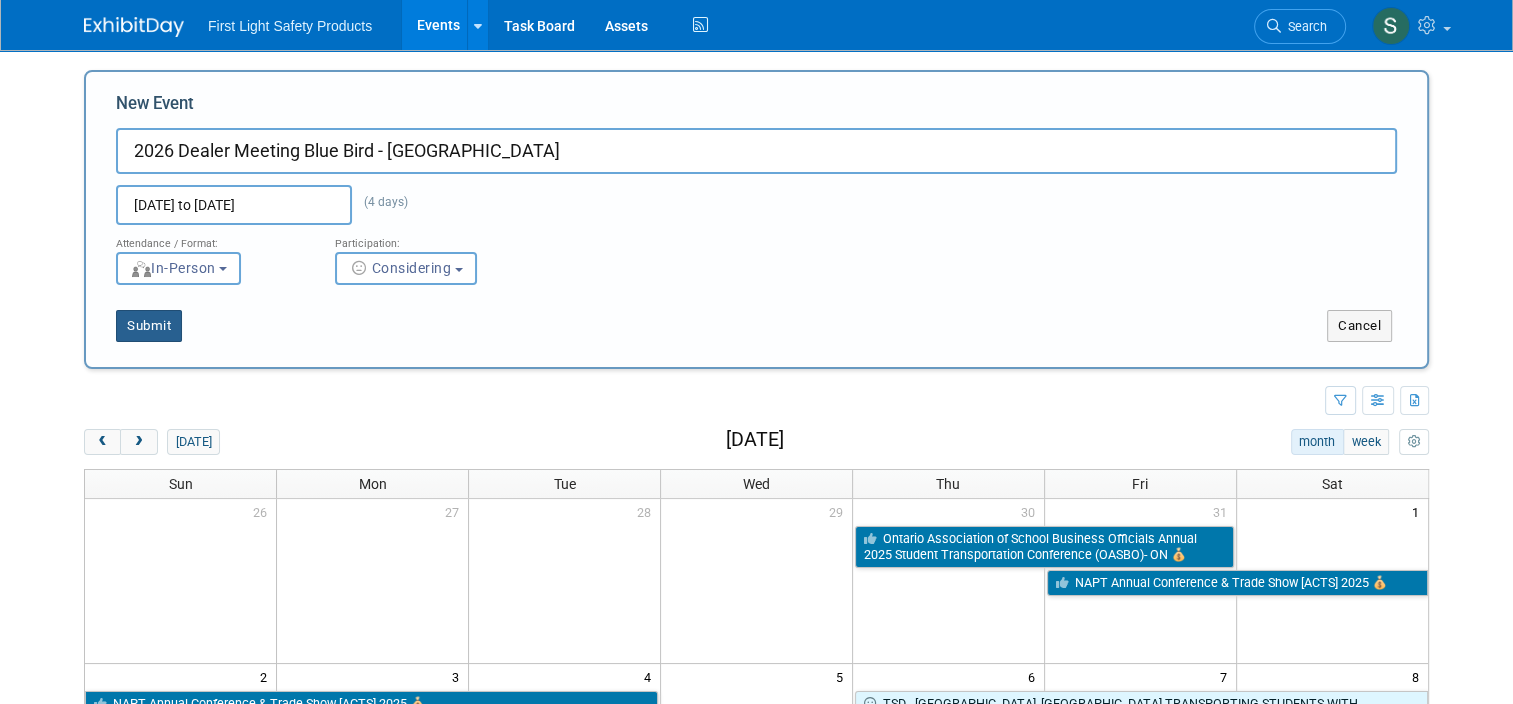 click on "Submit" at bounding box center (149, 326) 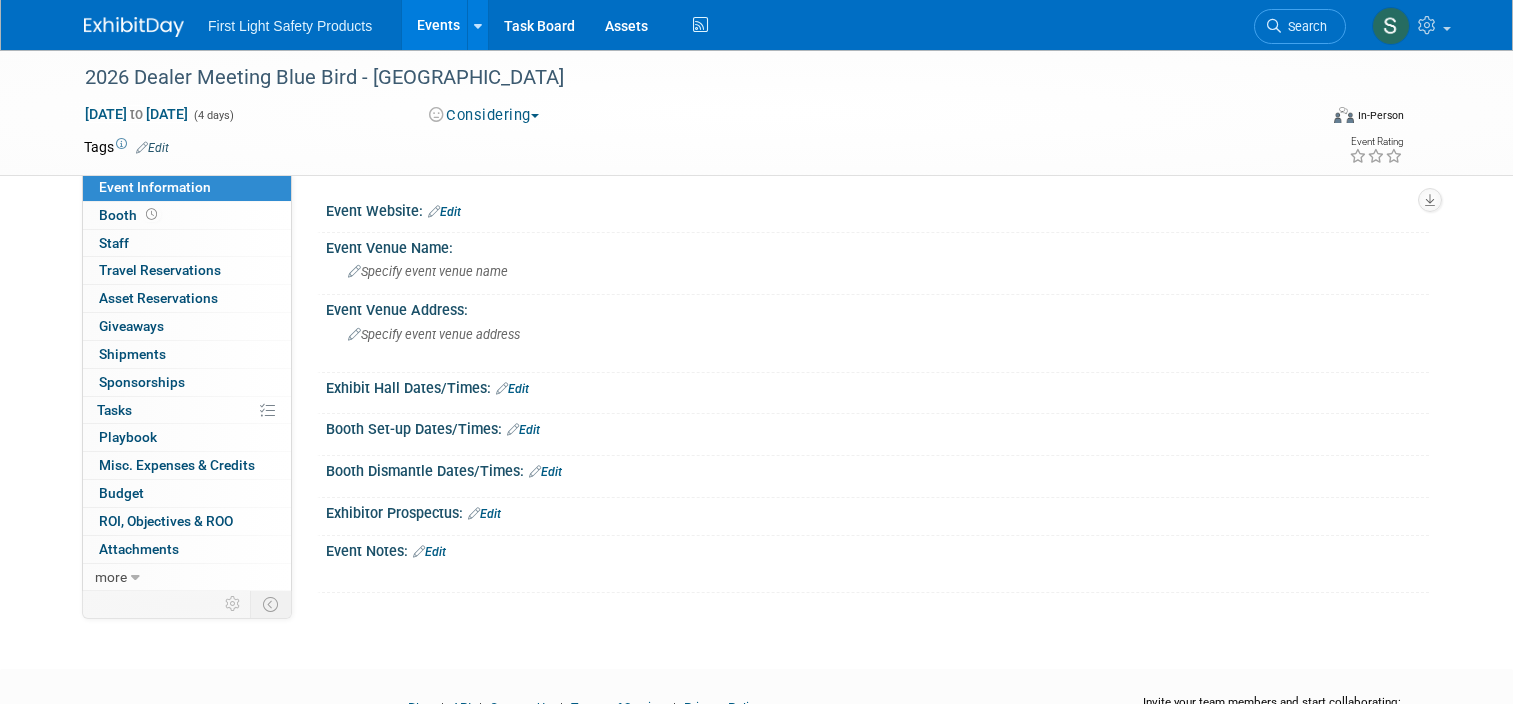 scroll, scrollTop: 0, scrollLeft: 0, axis: both 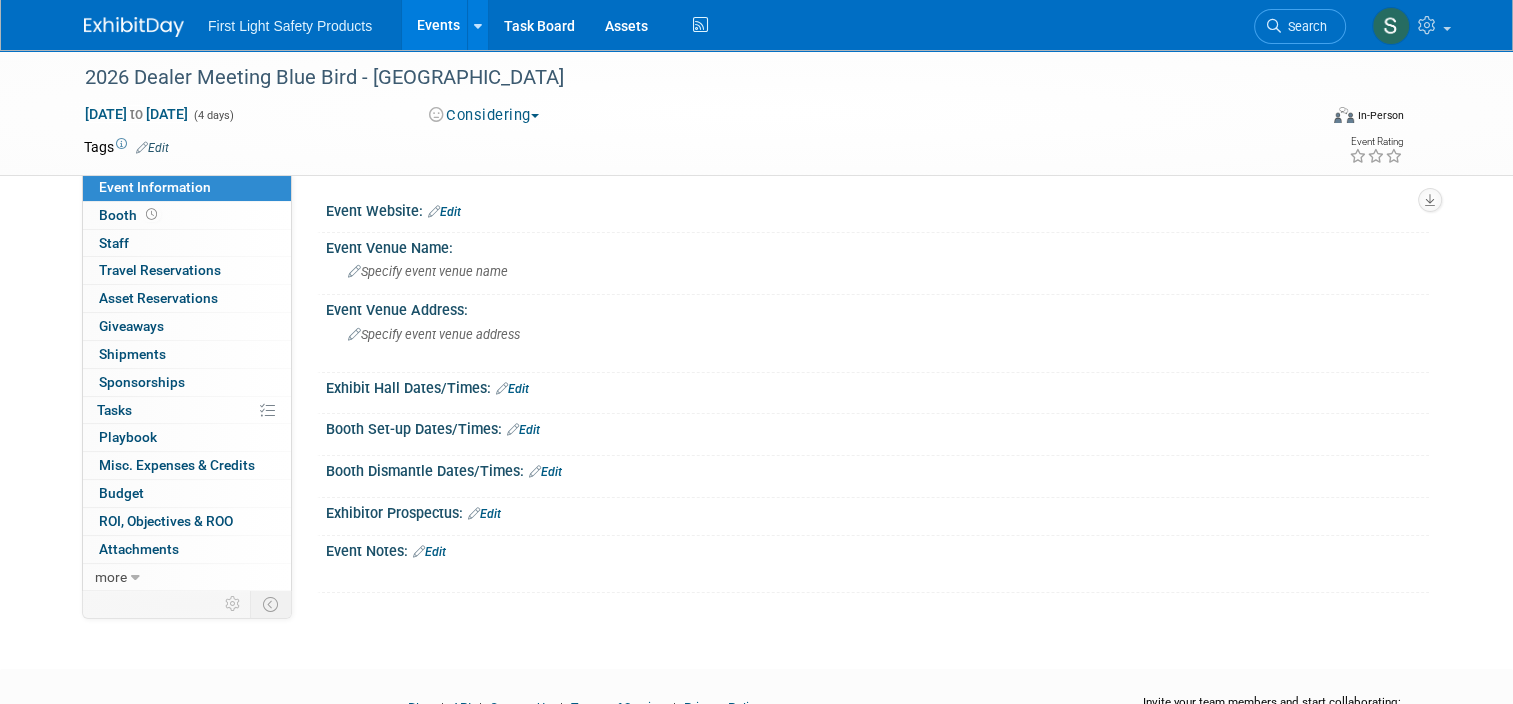click on "Edit" at bounding box center (152, 148) 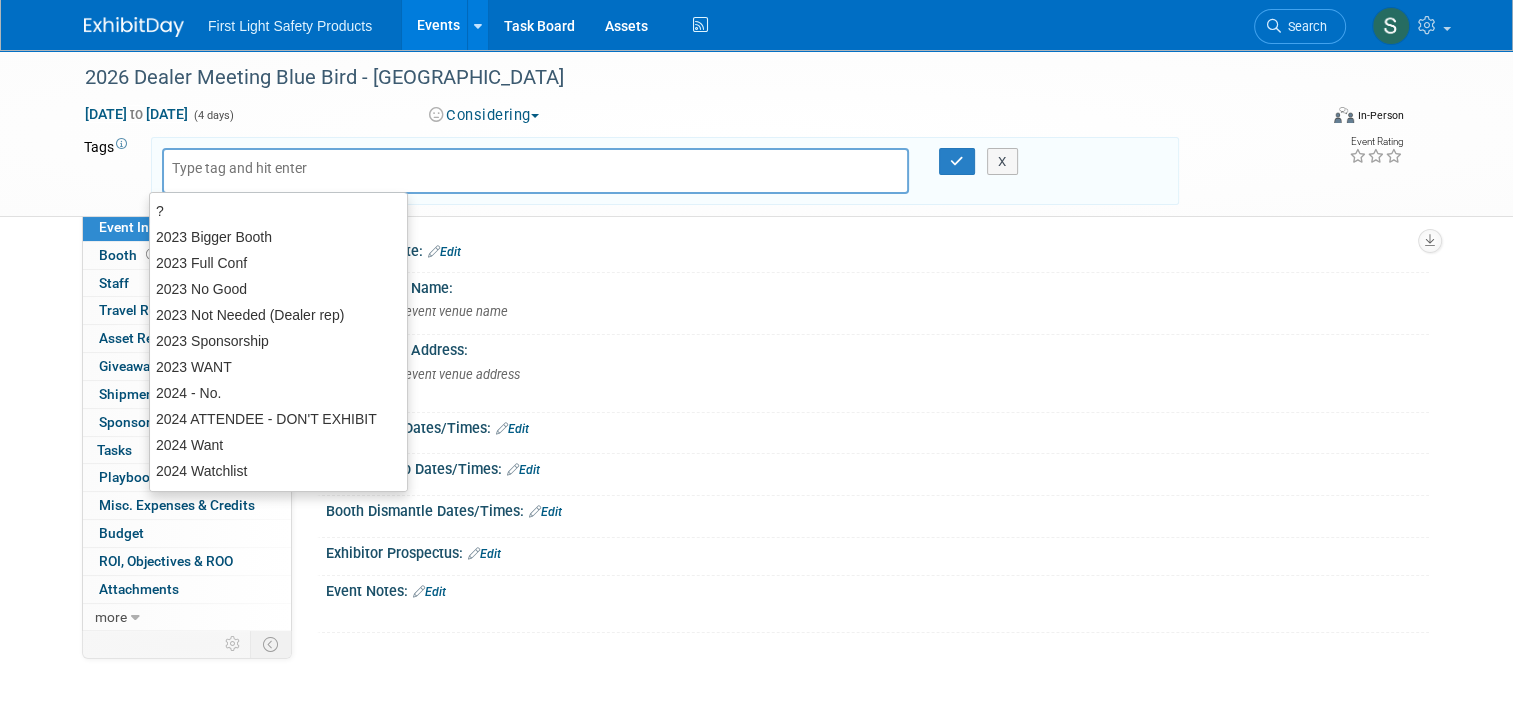 type on "d" 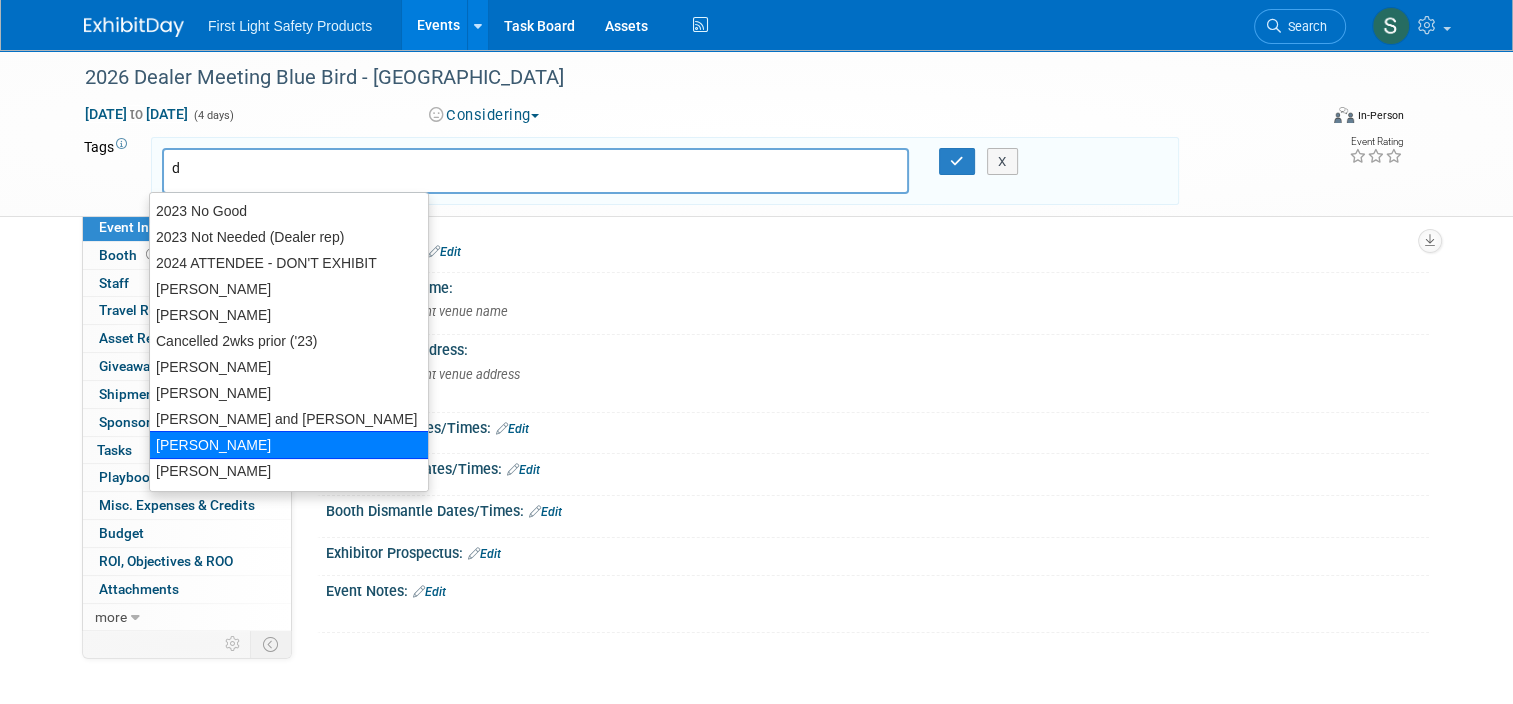 click on "[PERSON_NAME]" at bounding box center [289, 445] 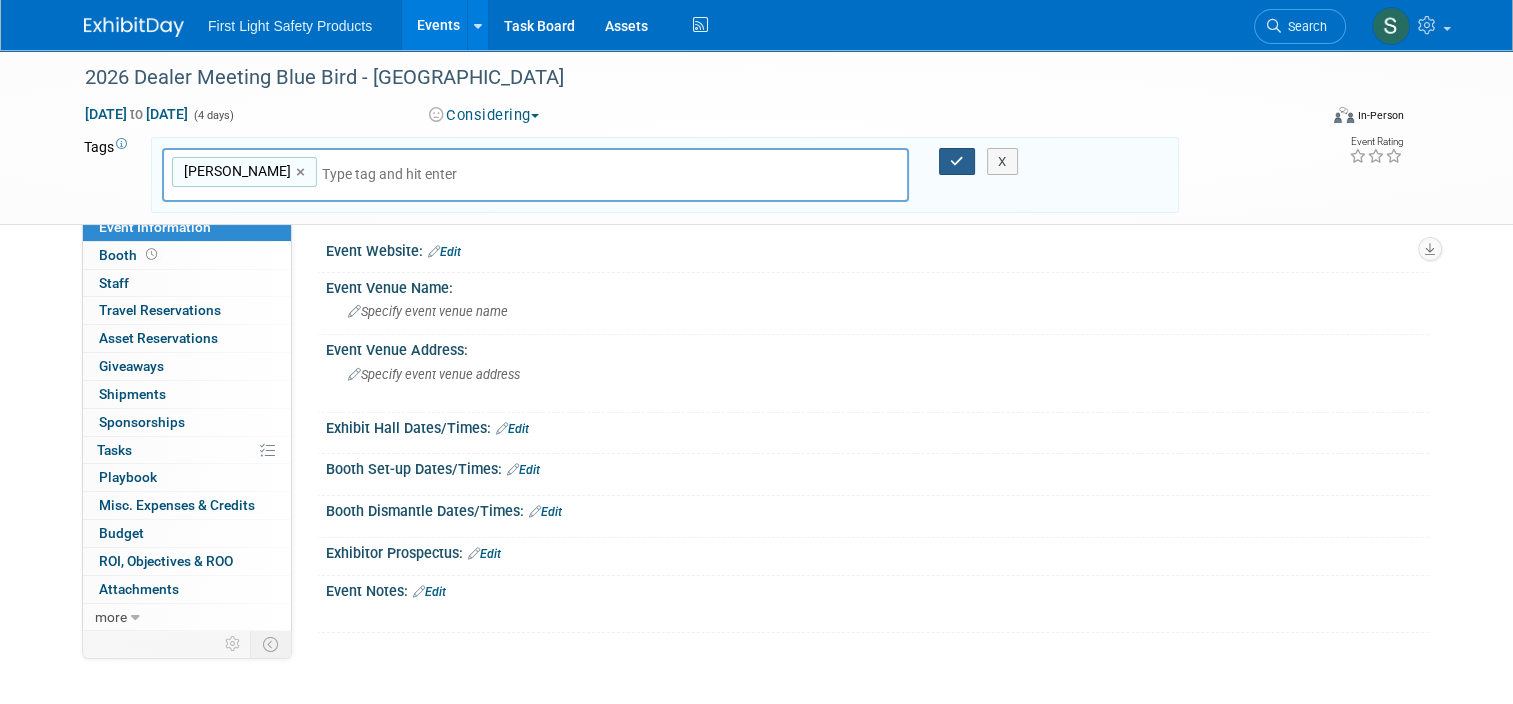 click at bounding box center [957, 161] 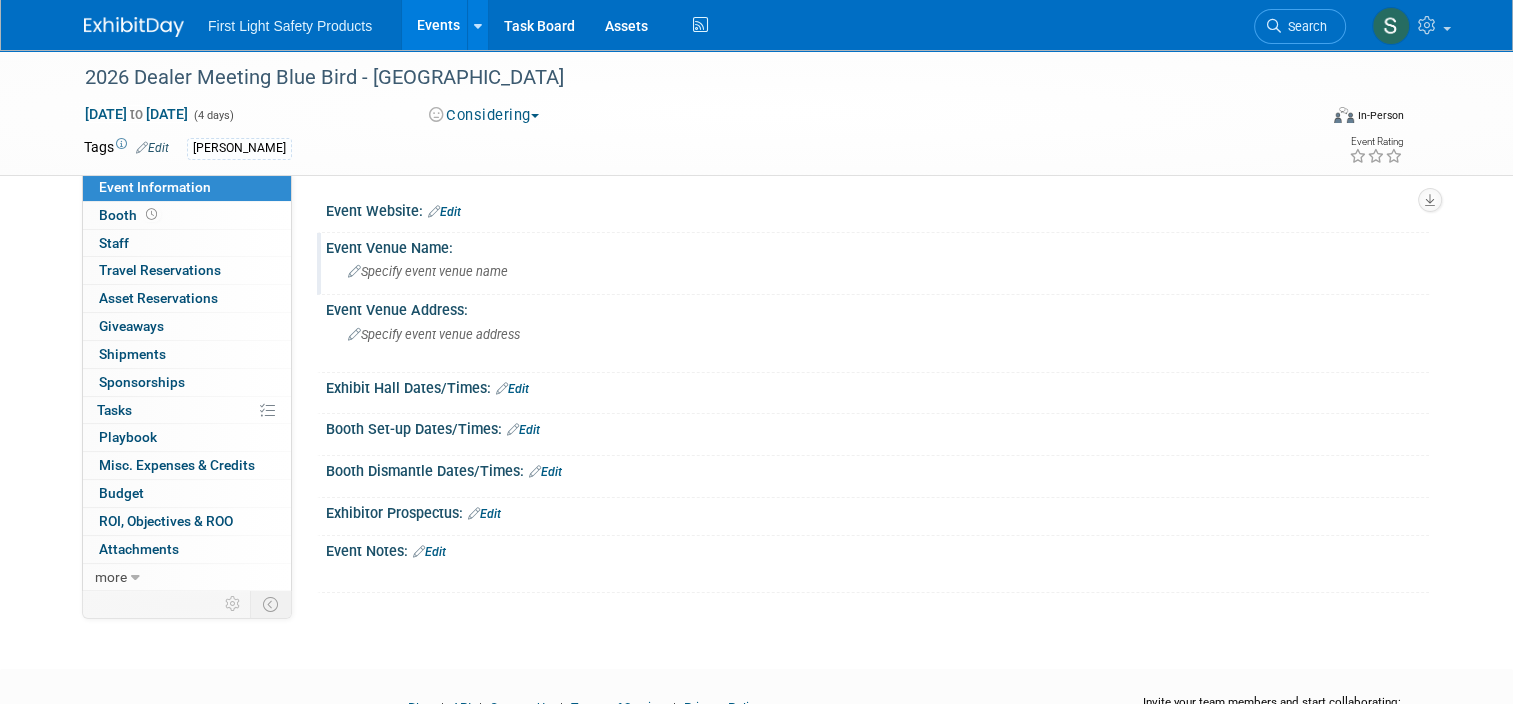 click on "Specify event venue name" at bounding box center (428, 271) 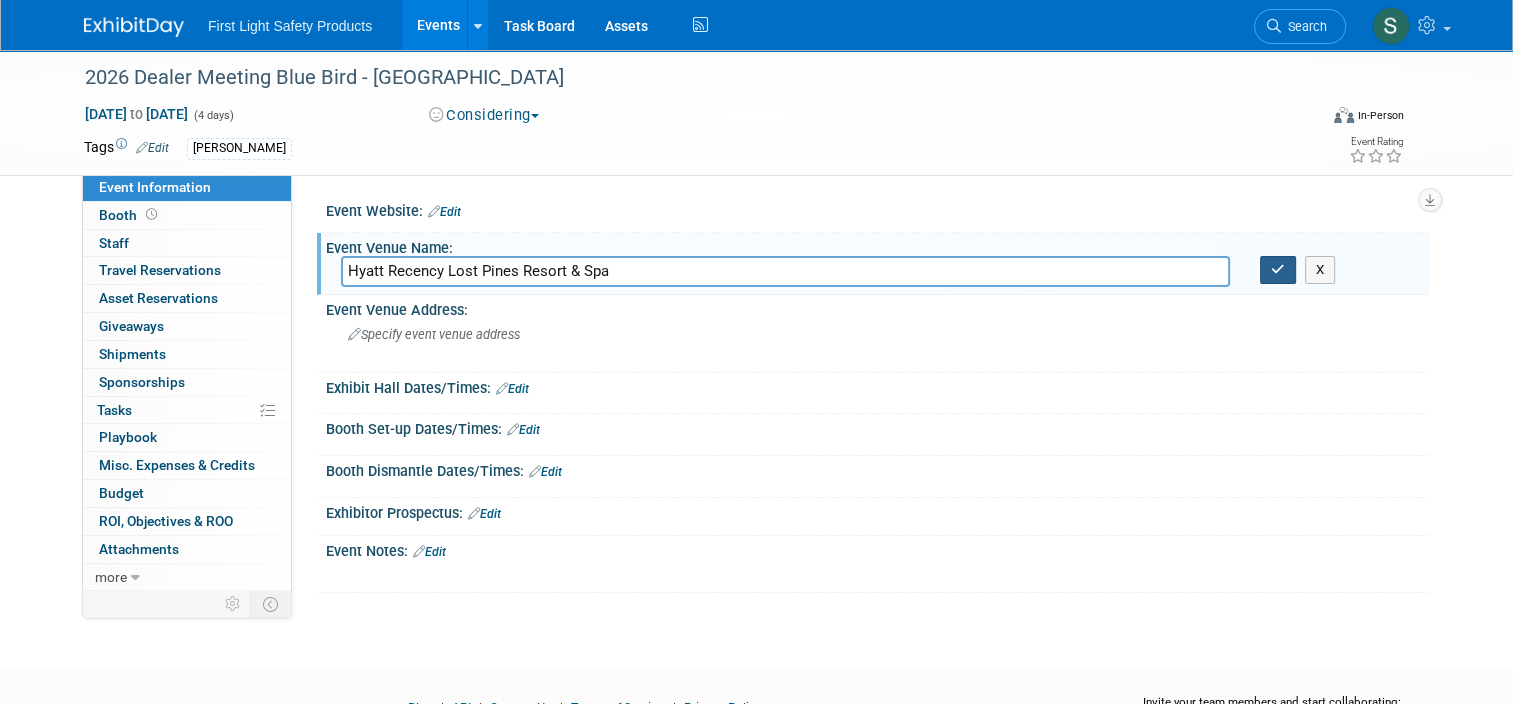 type on "Hyatt Recency Lost Pines Resort & Spa" 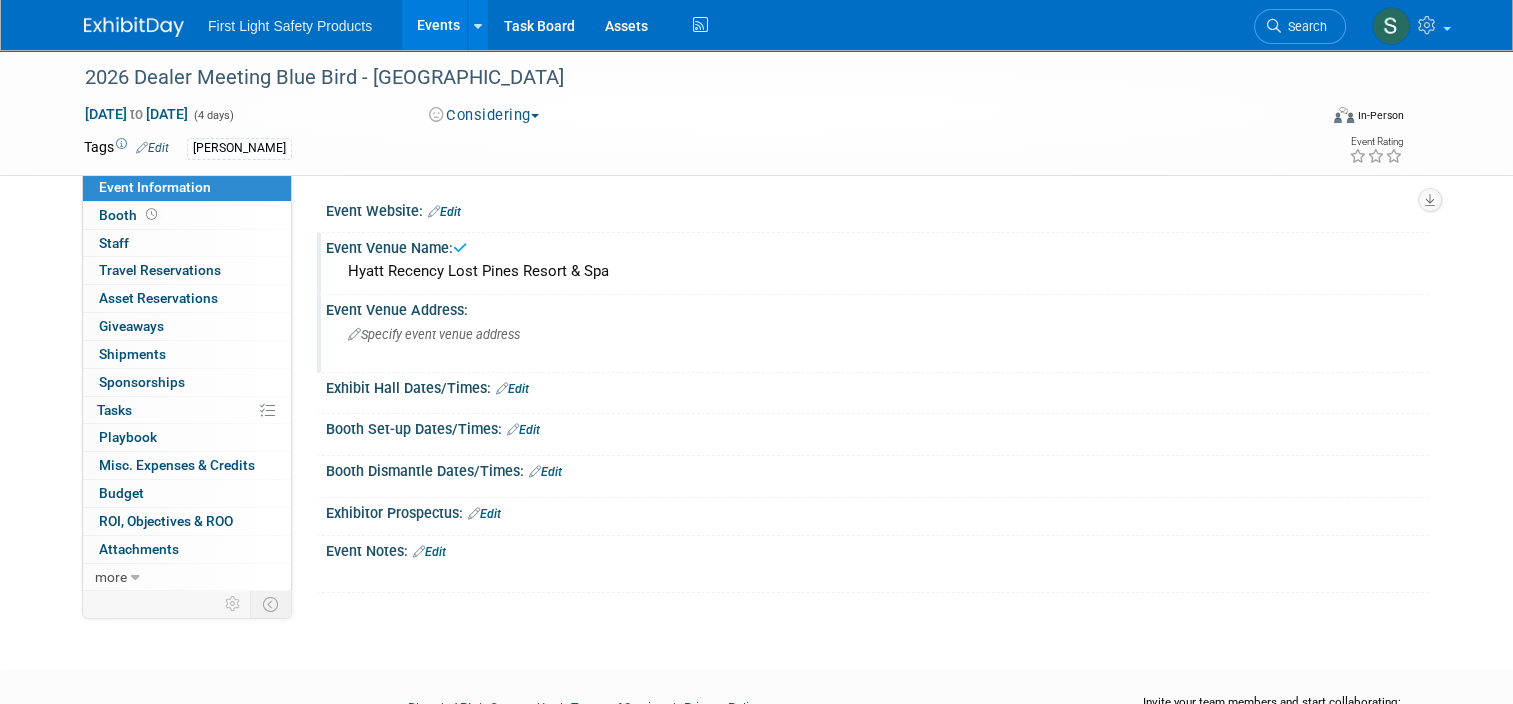 click on "Specify event venue address" at bounding box center (434, 334) 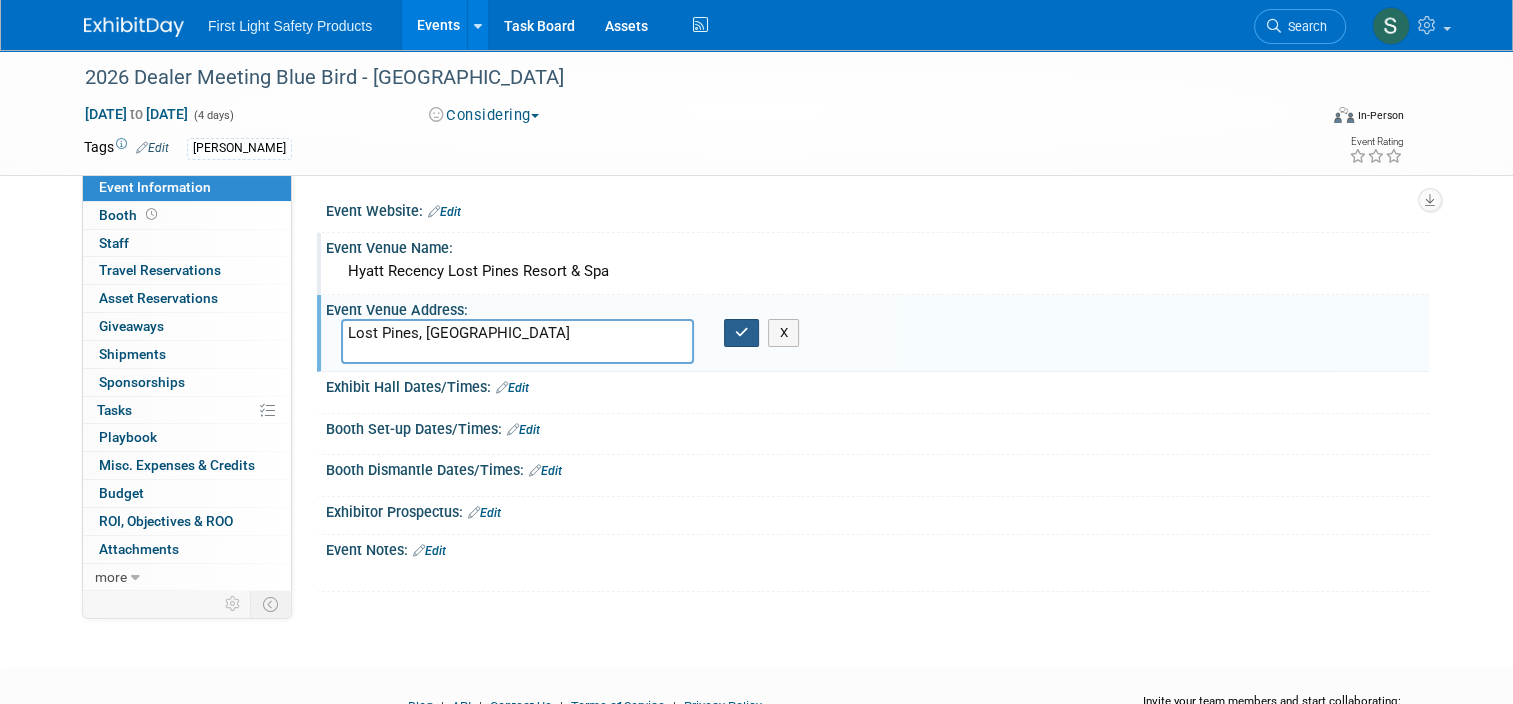 type on "Lost Pines, [GEOGRAPHIC_DATA]" 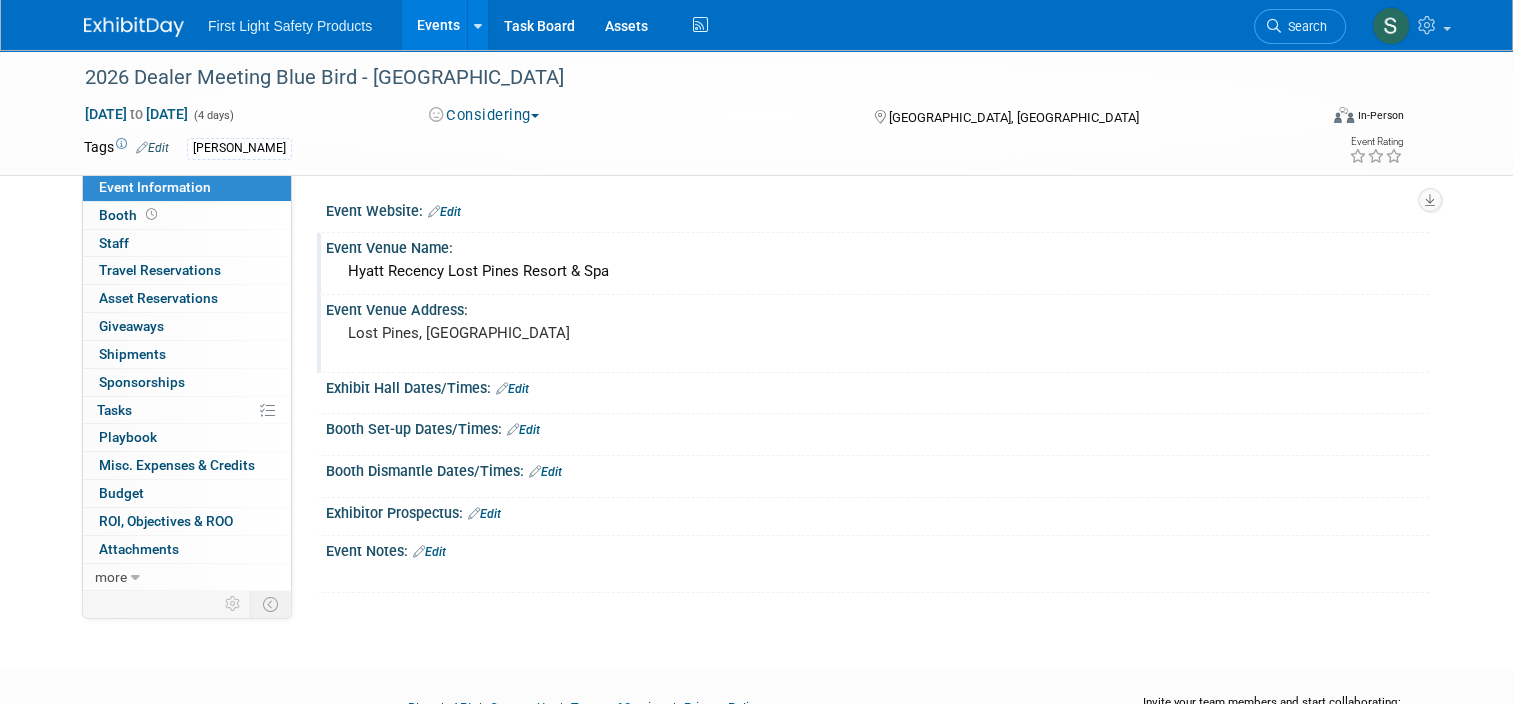 click on "Edit" at bounding box center (444, 212) 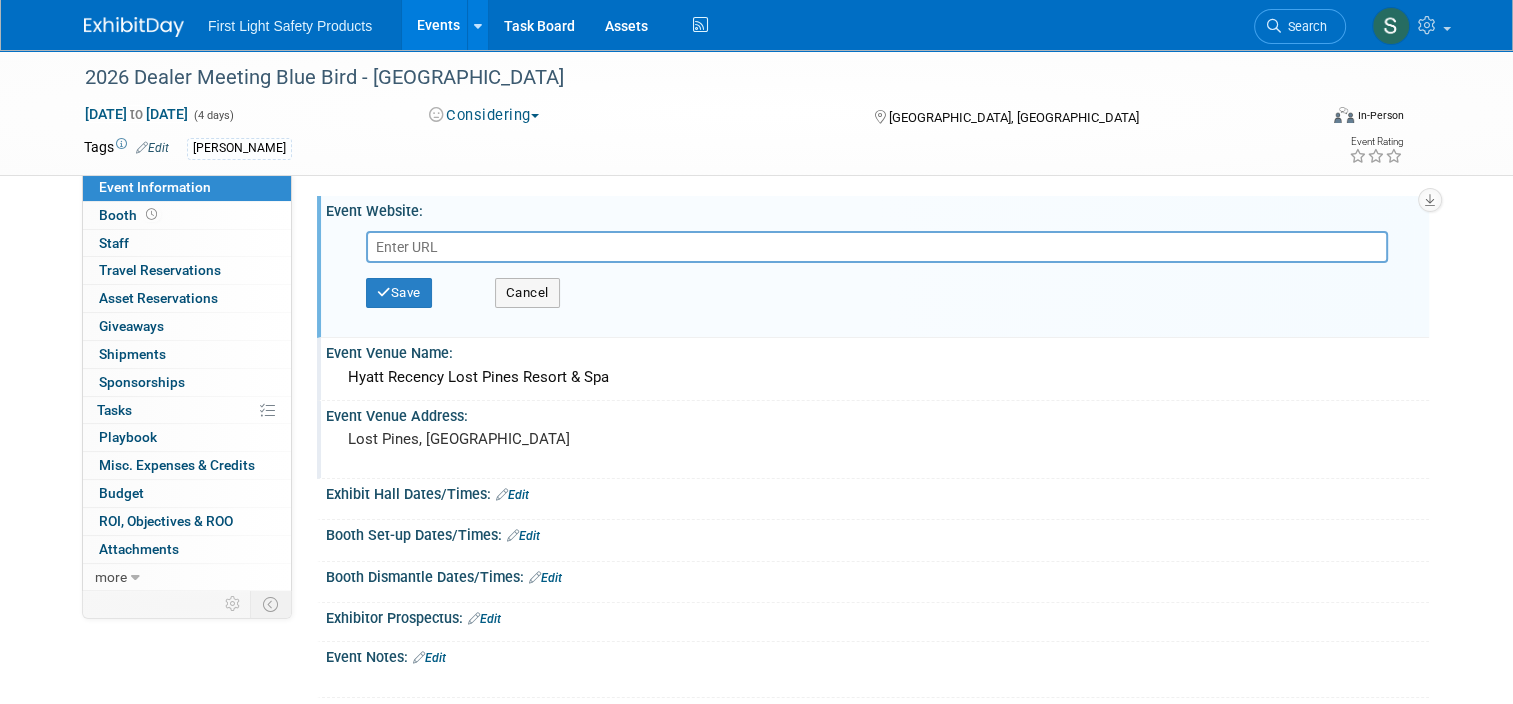 click at bounding box center [877, 247] 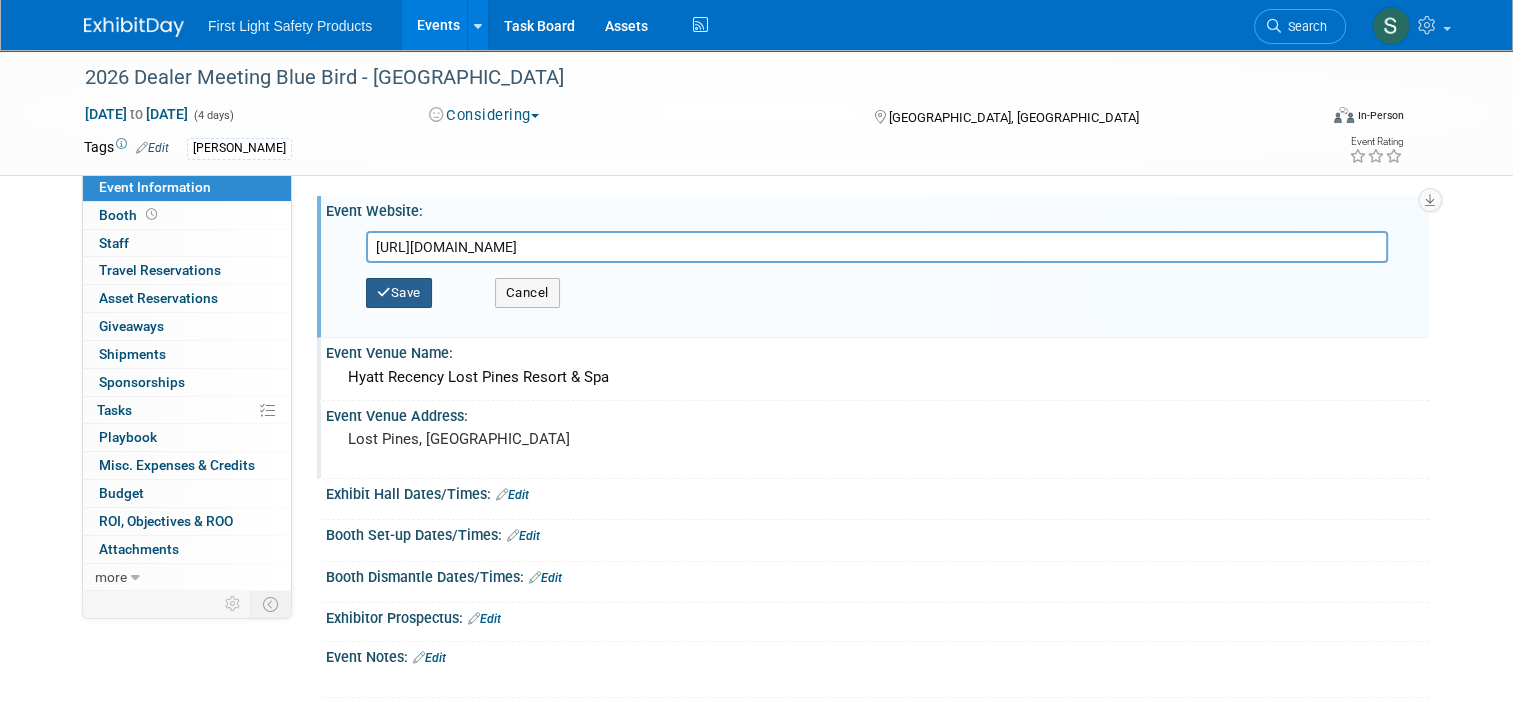 type on "[URL][DOMAIN_NAME]" 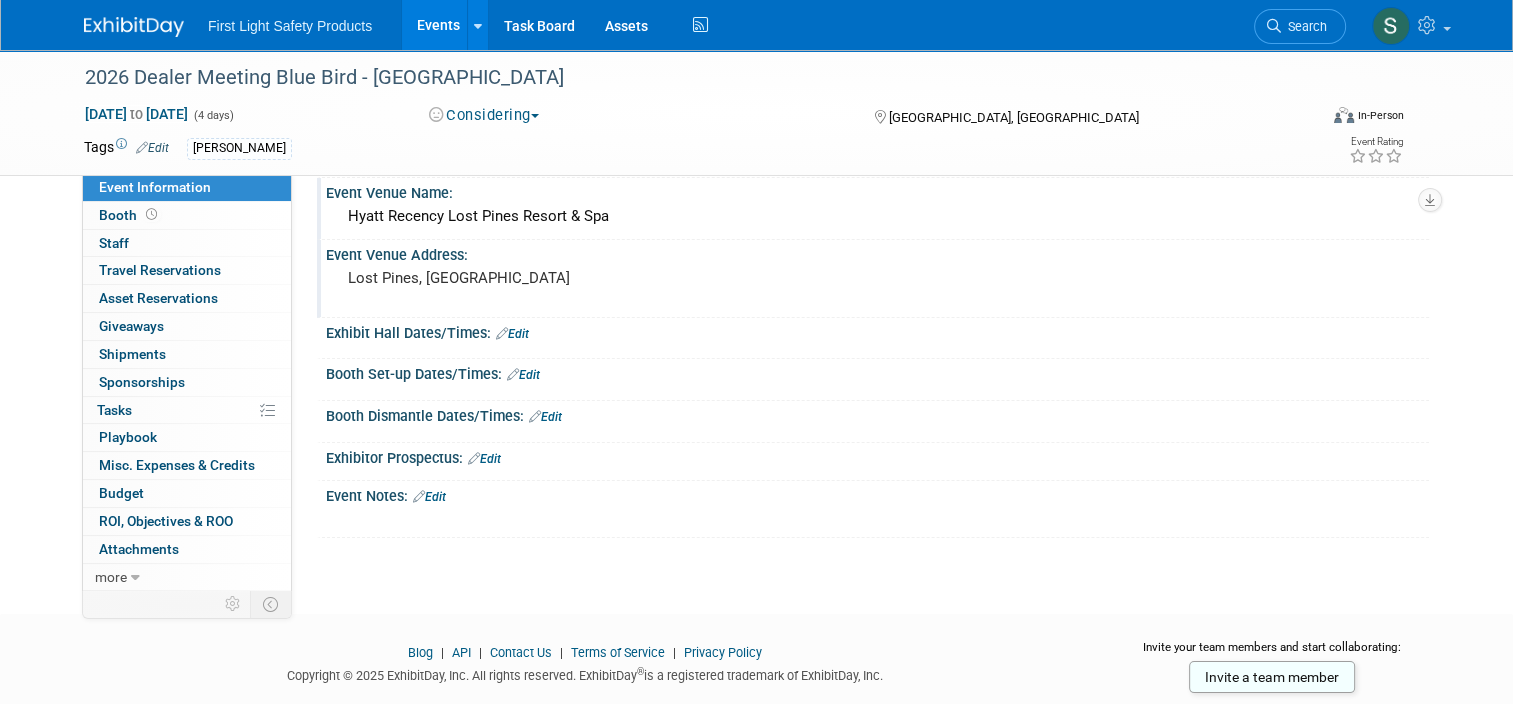 scroll, scrollTop: 100, scrollLeft: 0, axis: vertical 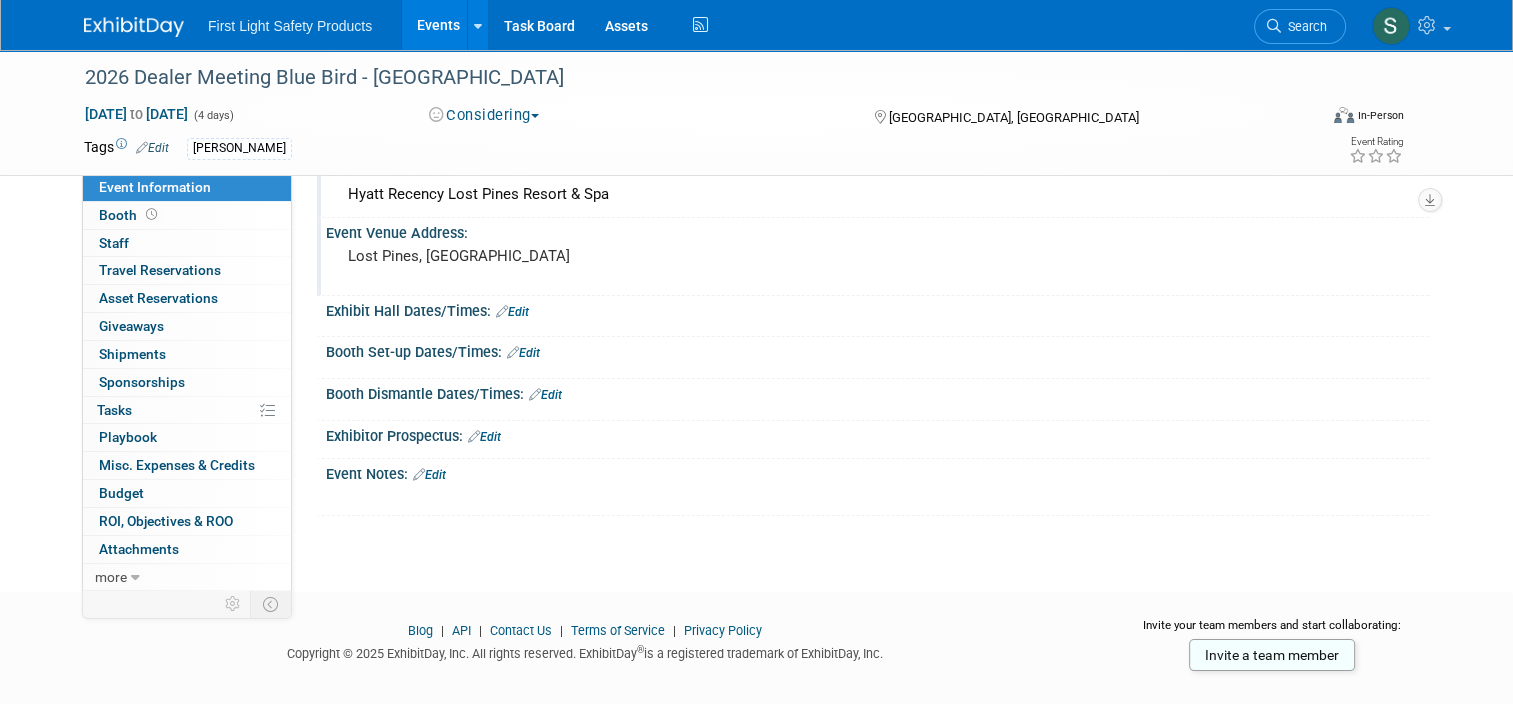 click on "Edit" at bounding box center (429, 475) 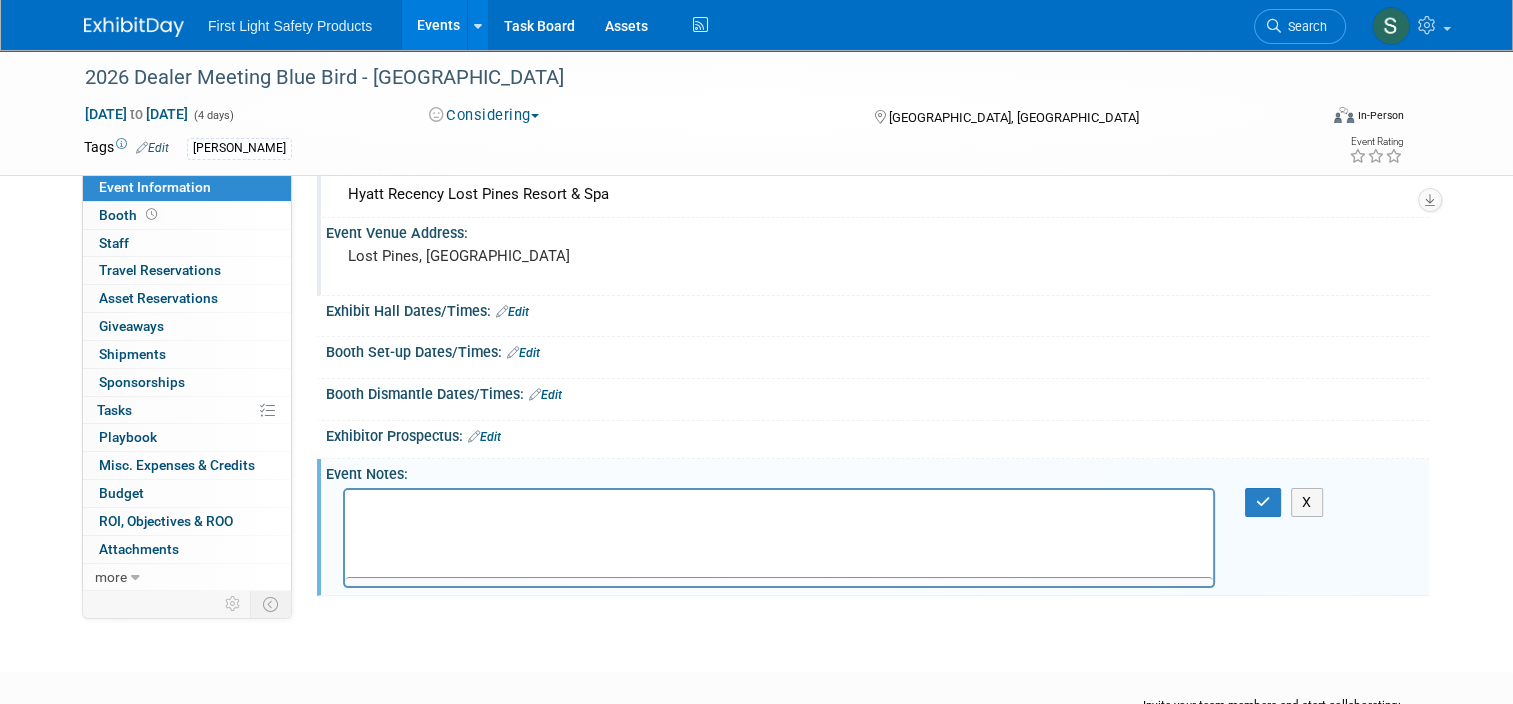 scroll, scrollTop: 0, scrollLeft: 0, axis: both 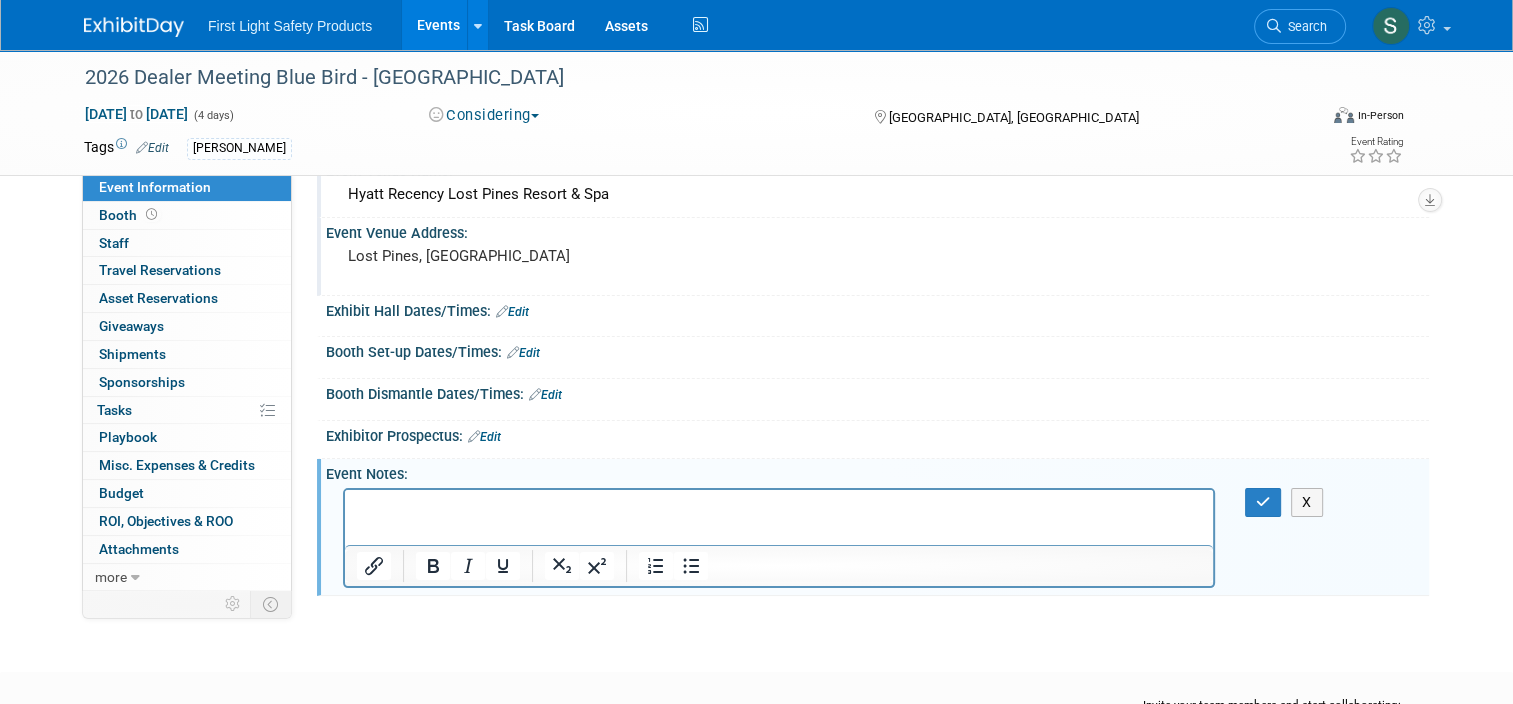 type 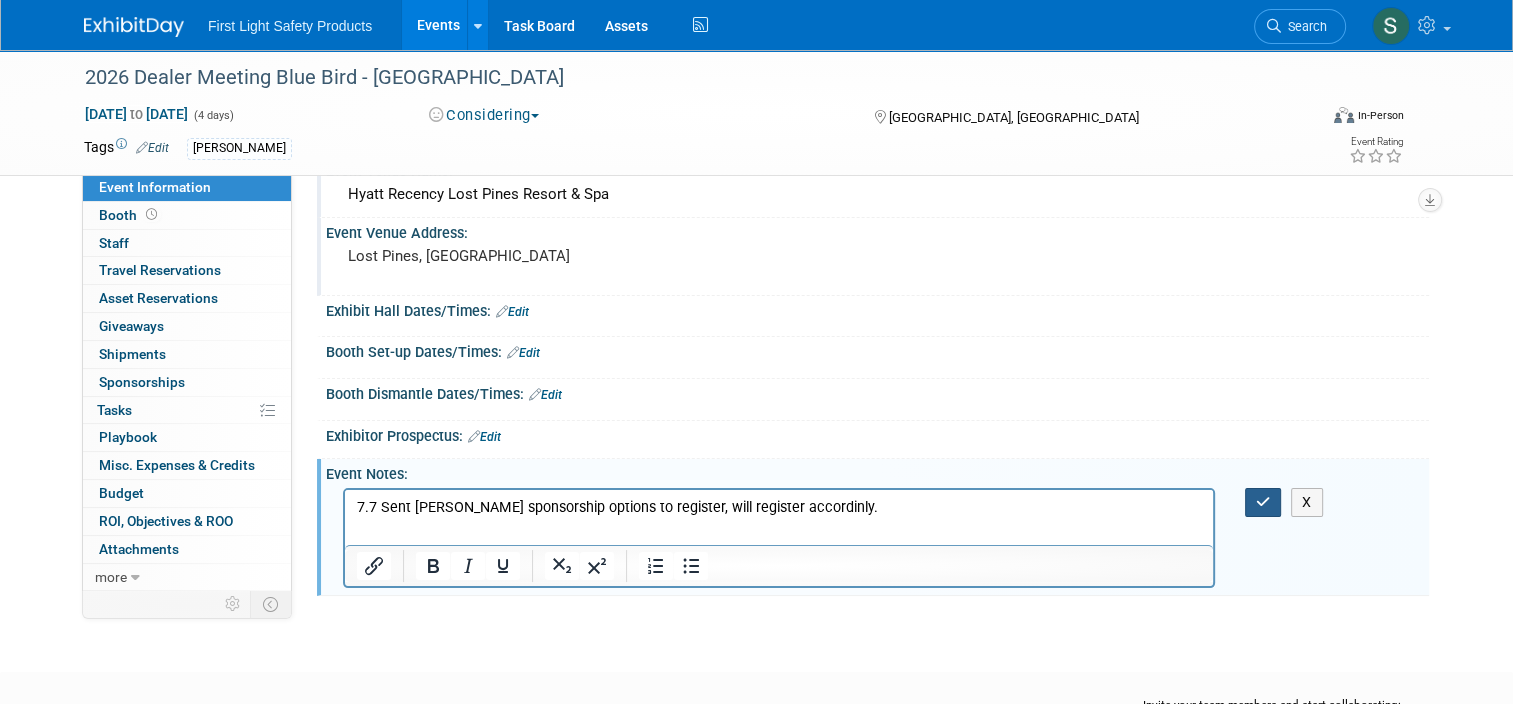click at bounding box center [1263, 502] 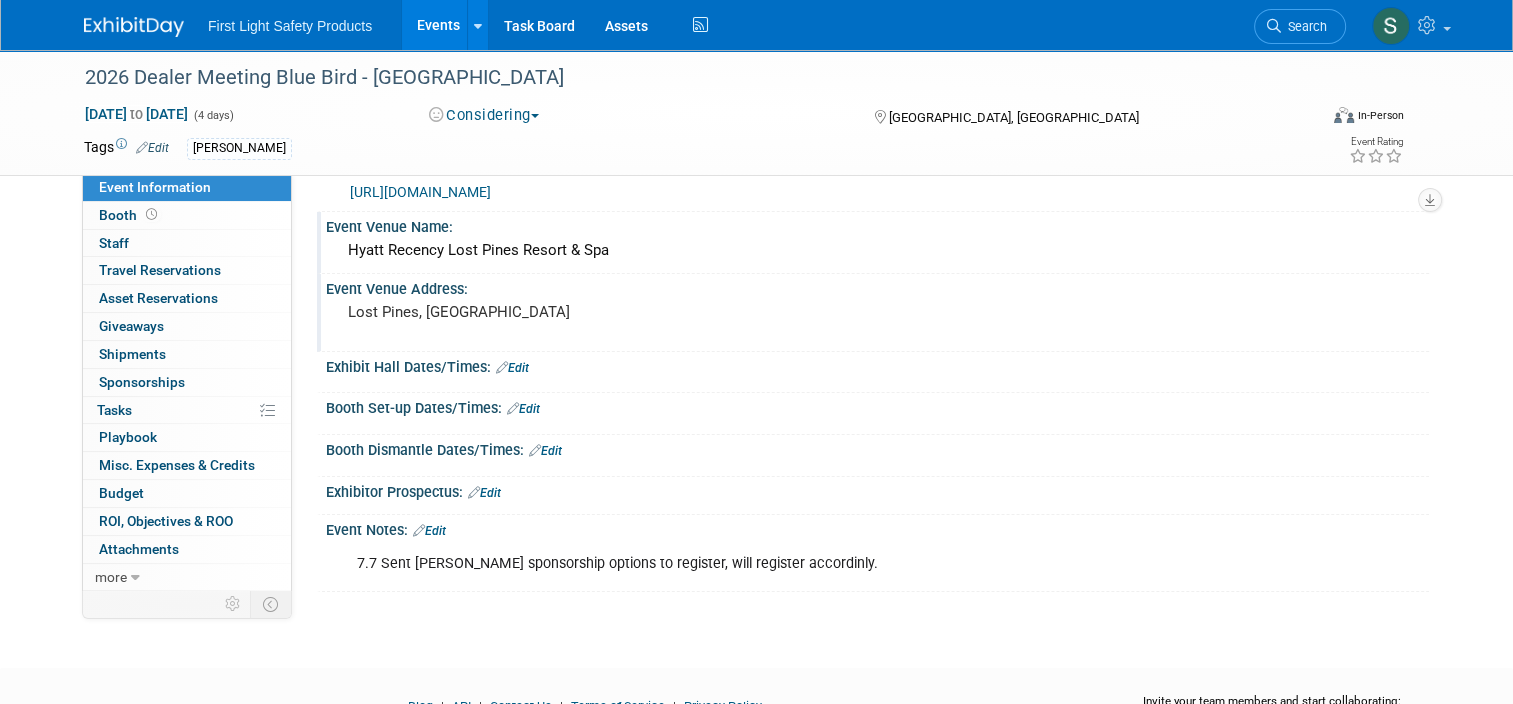 scroll, scrollTop: 0, scrollLeft: 0, axis: both 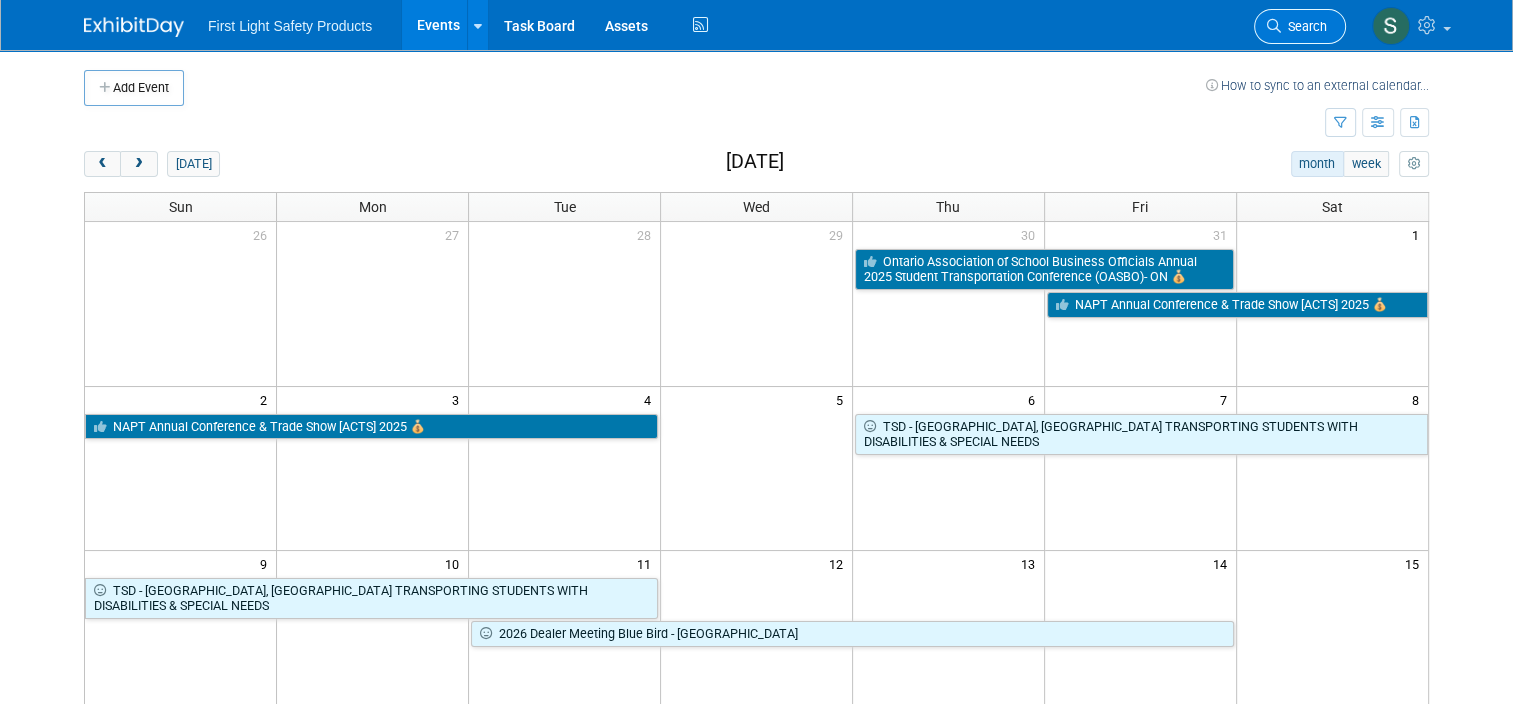 click on "Search" at bounding box center (1304, 26) 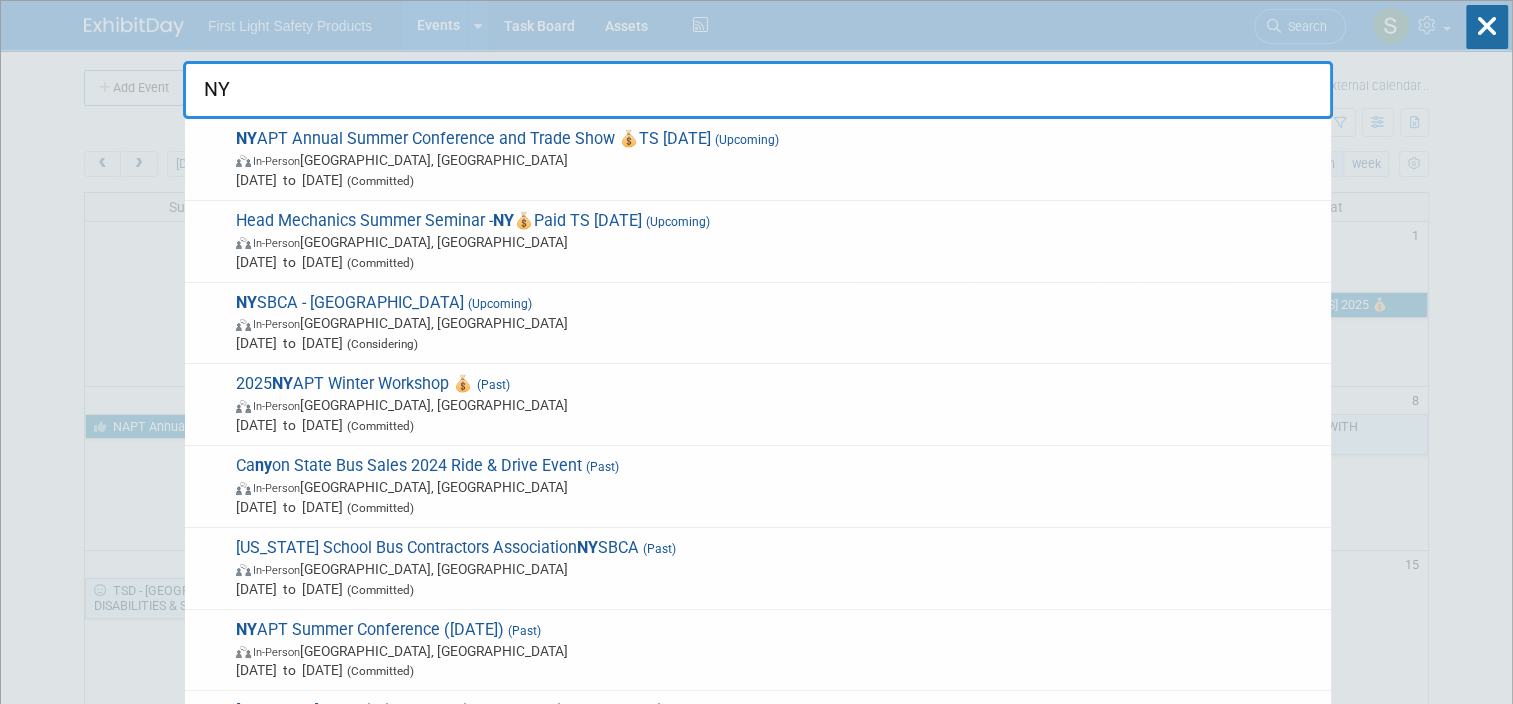 type on "N" 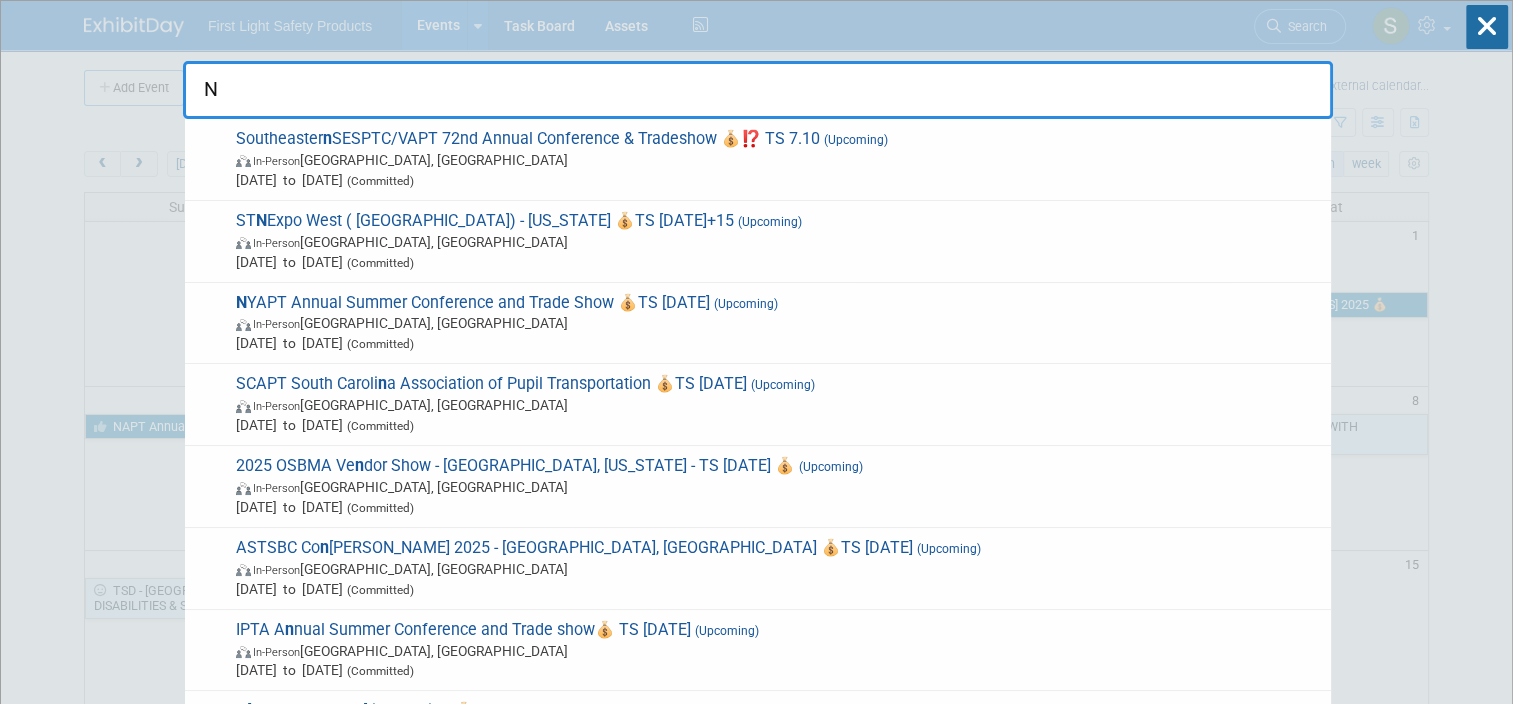type 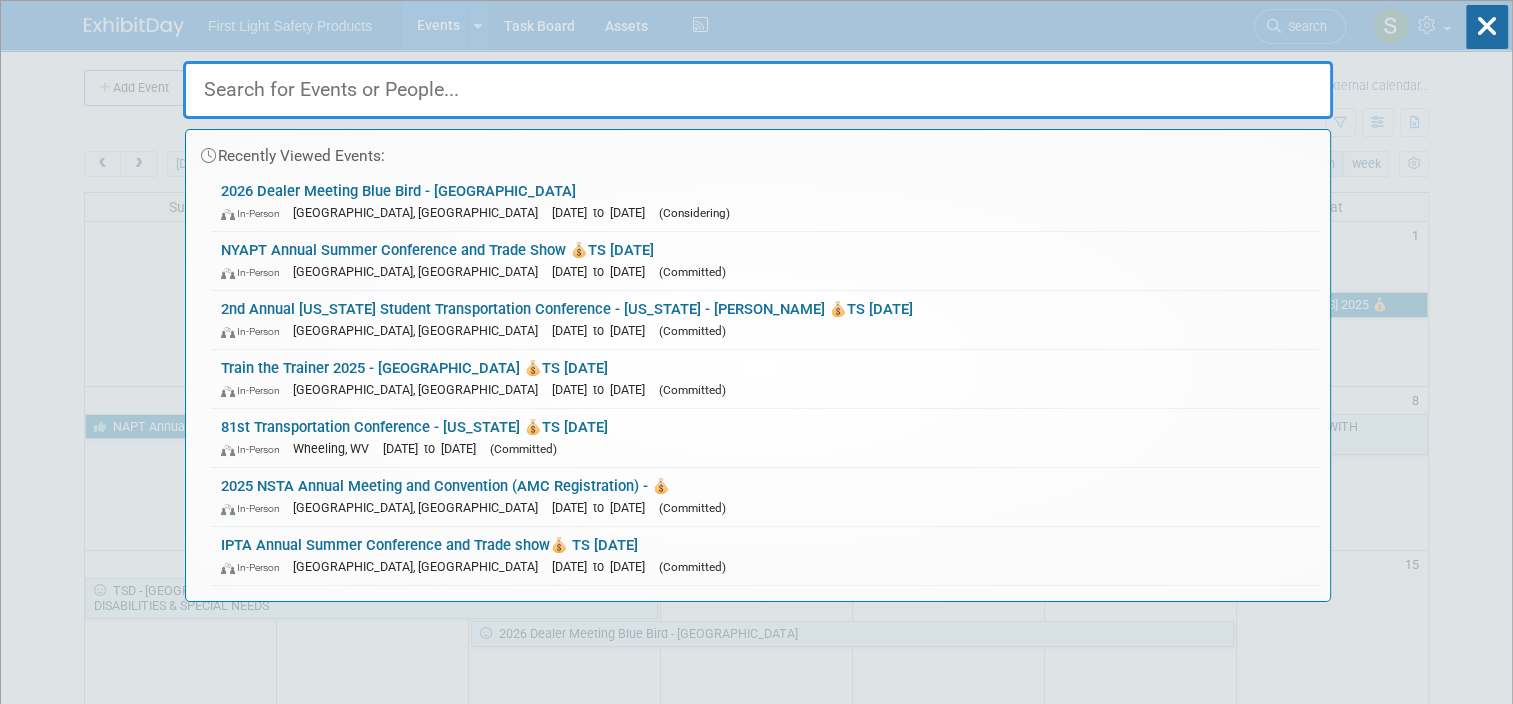 click on "Recently Viewed Events:
2026 Dealer Meeting Blue Bird - [GEOGRAPHIC_DATA]
In-Person
[GEOGRAPHIC_DATA], [GEOGRAPHIC_DATA]
[DATE]  to  [DATE]
(Considering)
NYAPT Annual Summer Conference and Trade Show 💰TS [DATE]
In-Person
[GEOGRAPHIC_DATA], [GEOGRAPHIC_DATA]
[DATE]  to  [DATE]
(Committed)
2nd Annual [US_STATE] Student Transportation Conference - [US_STATE] - [PERSON_NAME] 💰TS [DATE]
In-Person
[GEOGRAPHIC_DATA], ID
[DATE]  to  [DATE]
(Committed)
Train the Trainer 2025 - MN 💰TS [DATE]
In-Person
[GEOGRAPHIC_DATA], [GEOGRAPHIC_DATA]
[DATE]  to  [DATE]
(Committed)
81st Transportation Conference - [US_STATE] 💰TS [DATE]
In-Person
Wheeling, WV
[DATE]  to  [DATE]
(Committed)
2025 NSTA Annual Meeting and Convention (AMC Registration) - 💰
In-Person
[GEOGRAPHIC_DATA], [GEOGRAPHIC_DATA]
[DATE]  to  [DATE]
(Committed)" at bounding box center (756, 4000) 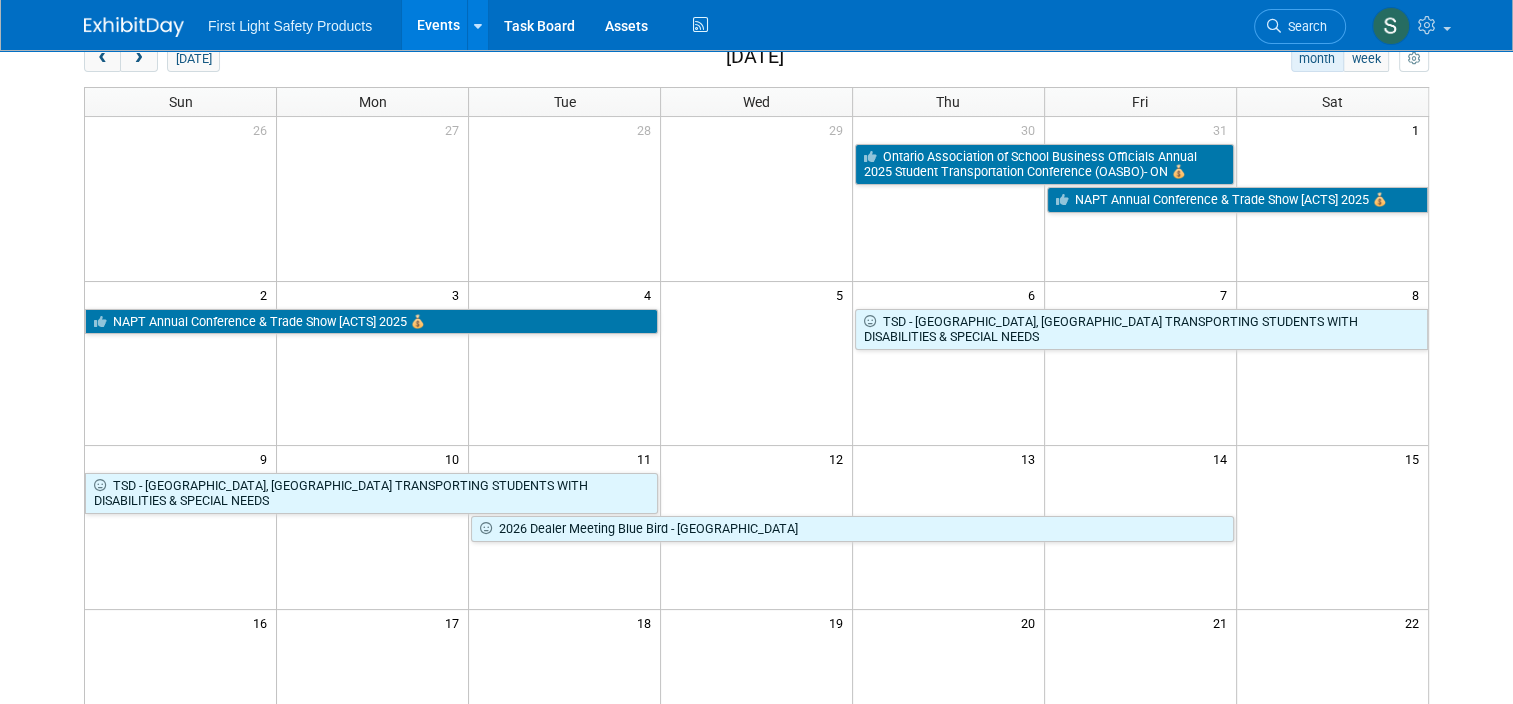scroll, scrollTop: 0, scrollLeft: 0, axis: both 